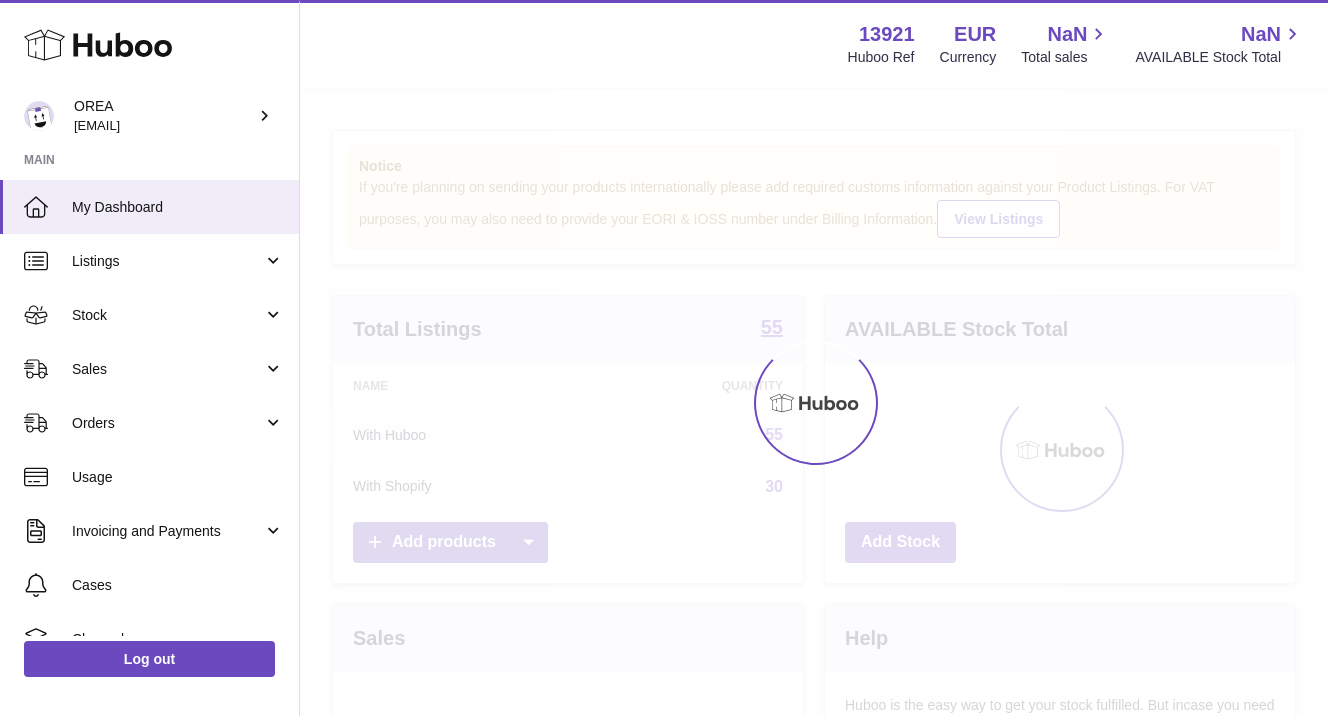 scroll, scrollTop: 0, scrollLeft: 0, axis: both 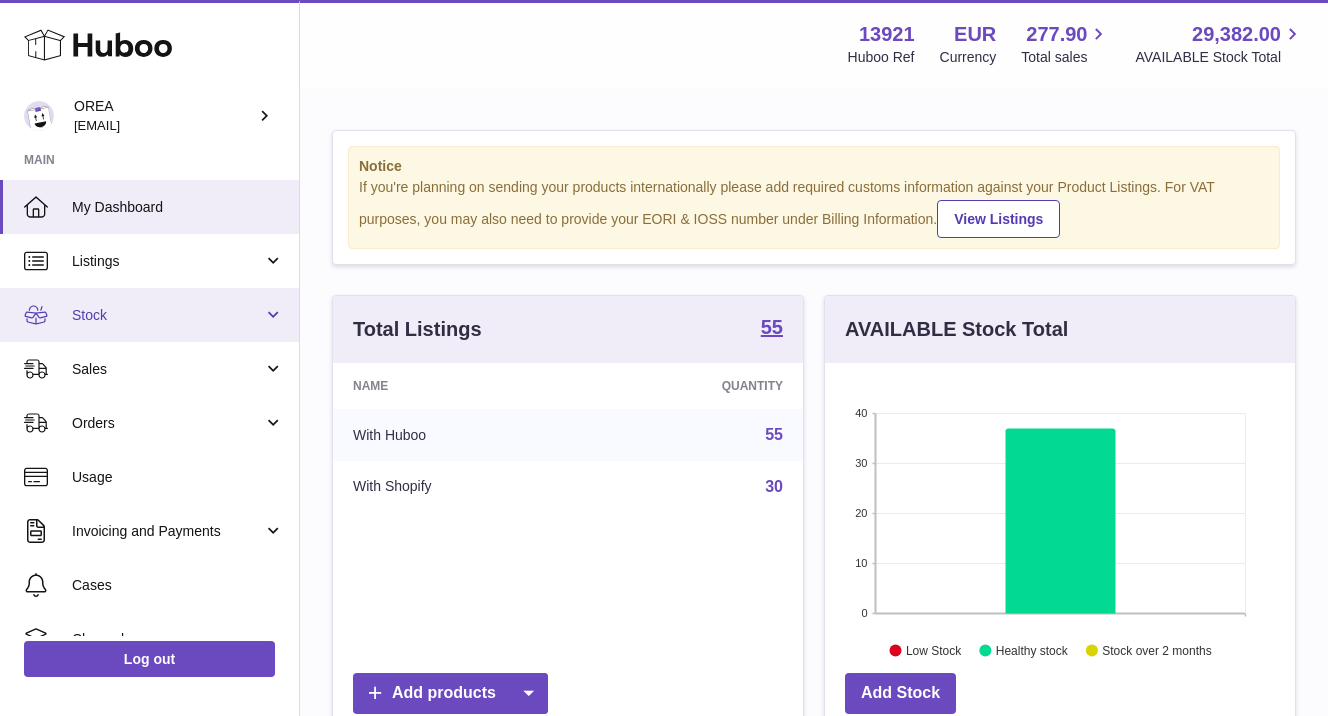 click on "Stock" at bounding box center (167, 315) 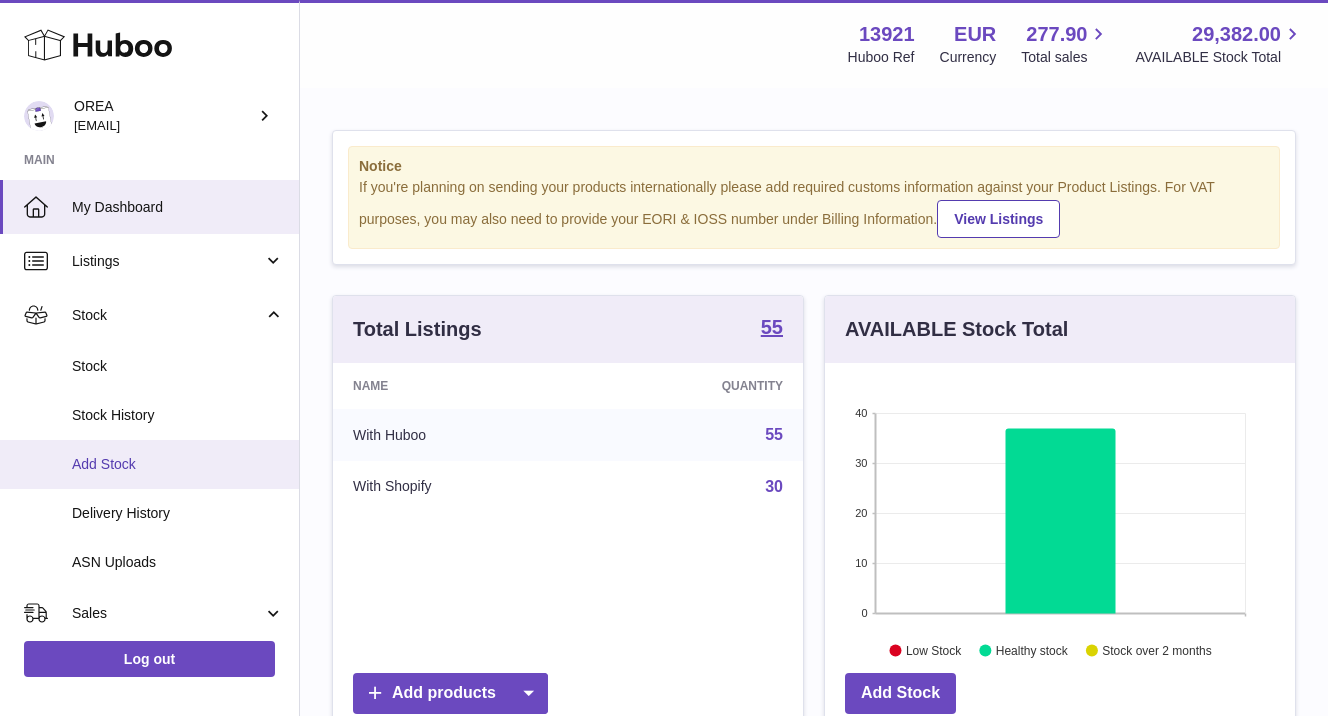 click on "Add Stock" at bounding box center [178, 464] 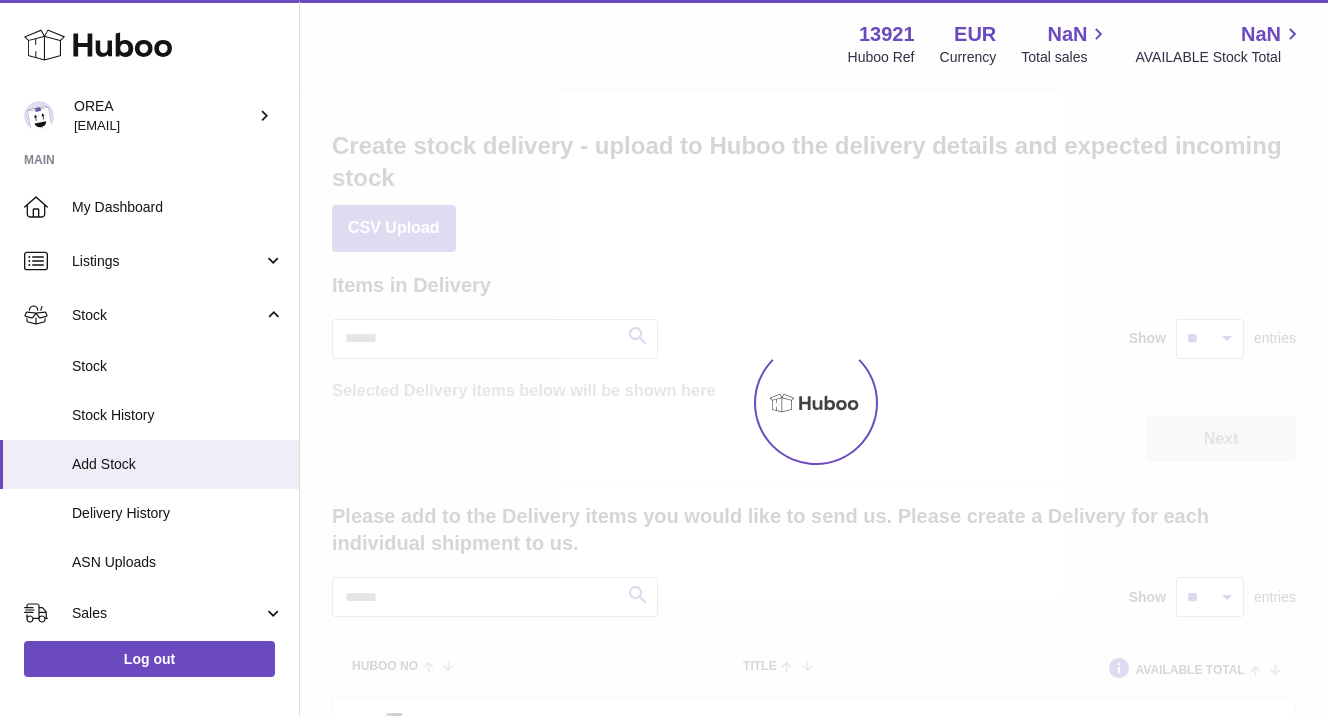 scroll, scrollTop: 0, scrollLeft: 0, axis: both 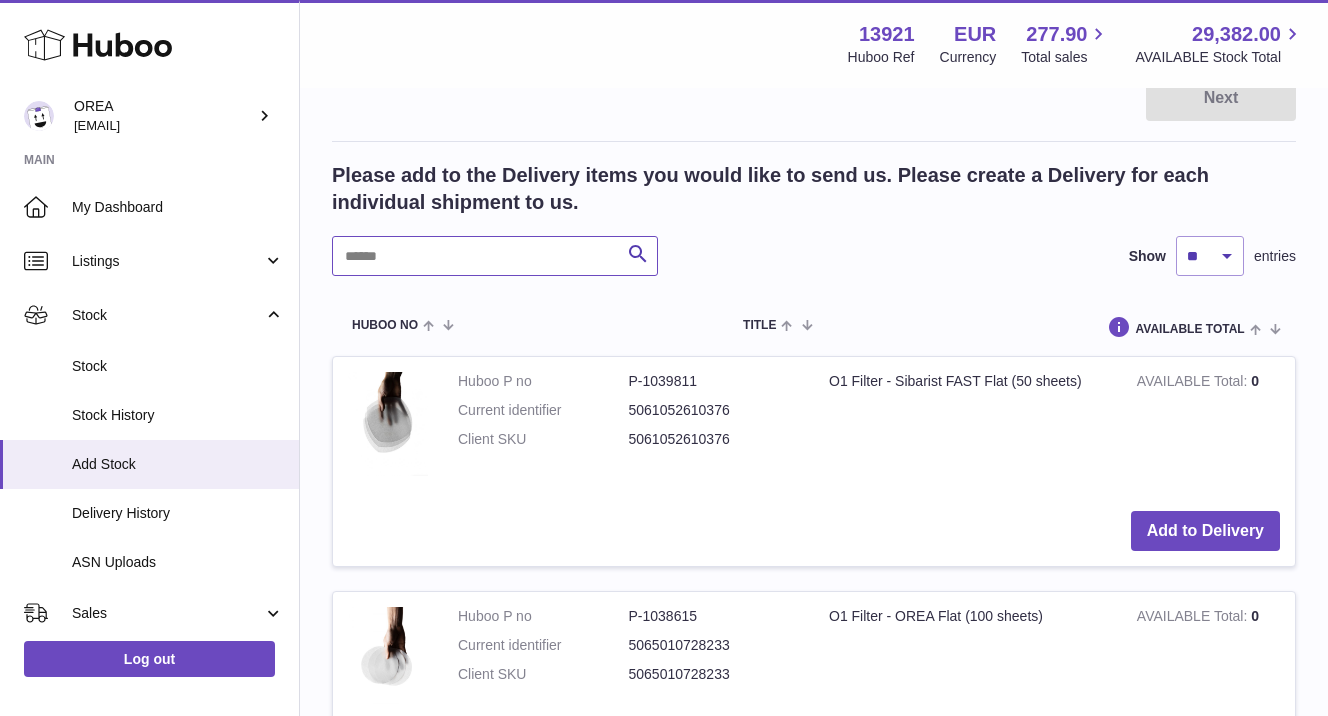 click at bounding box center [495, 256] 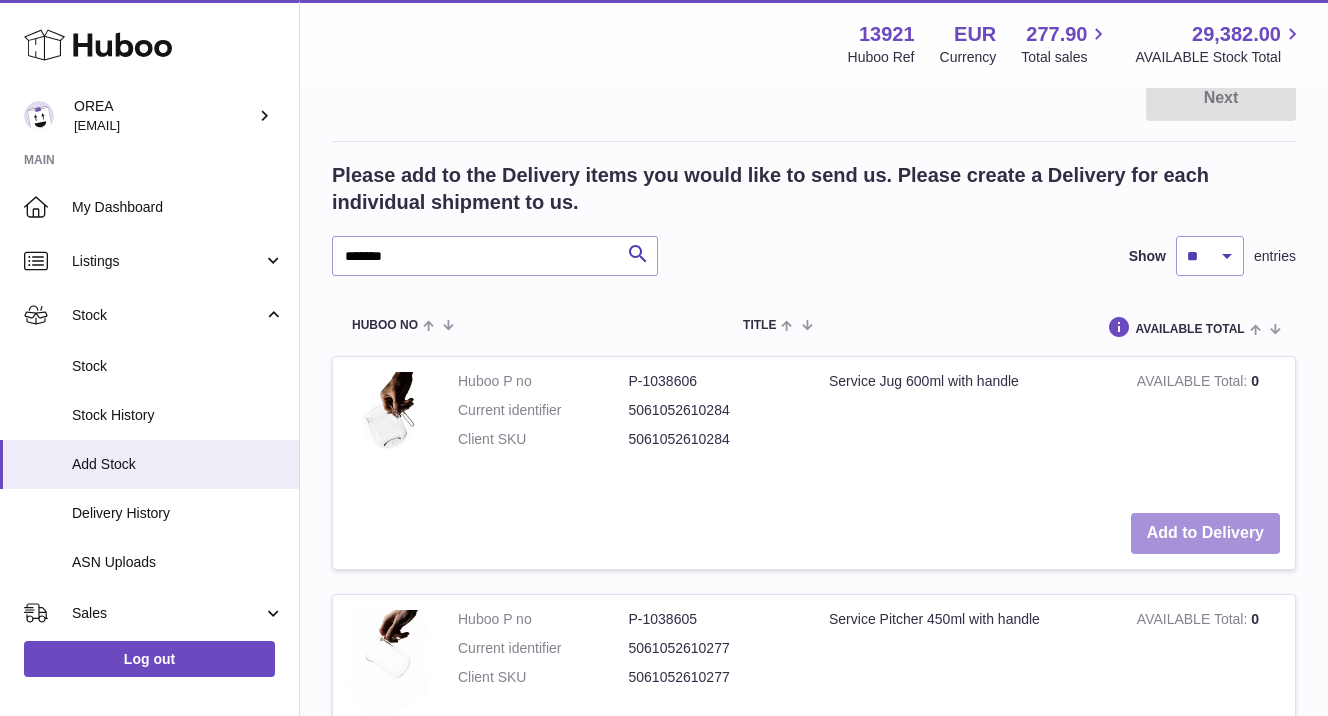 click on "Add to Delivery" at bounding box center [1205, 533] 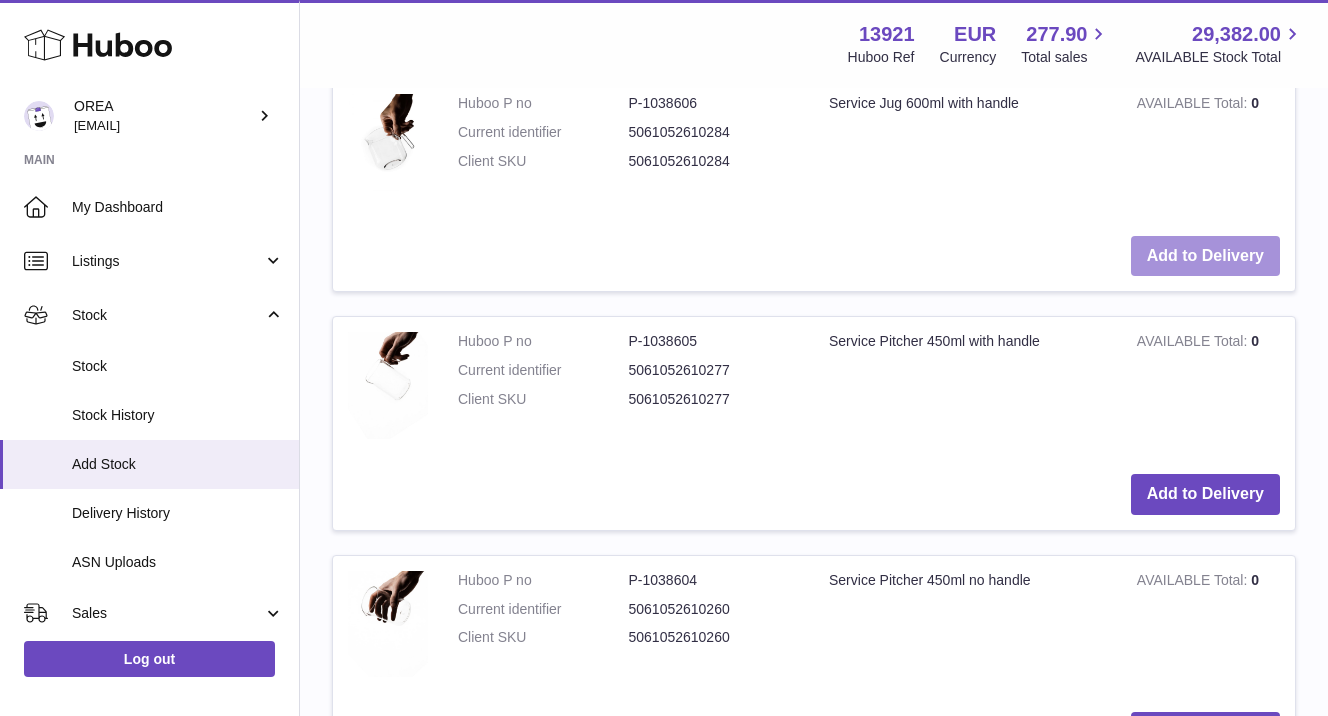 scroll, scrollTop: 895, scrollLeft: 0, axis: vertical 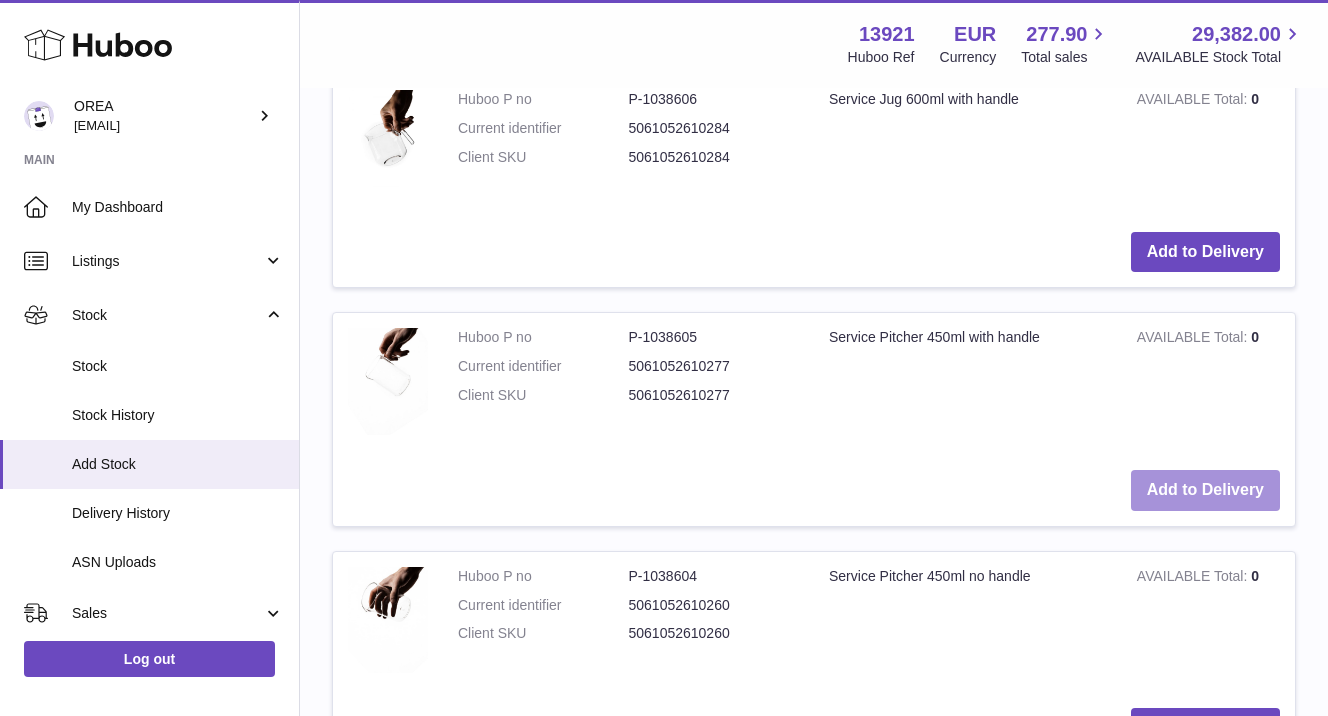 click on "Add to Delivery" at bounding box center [1205, 490] 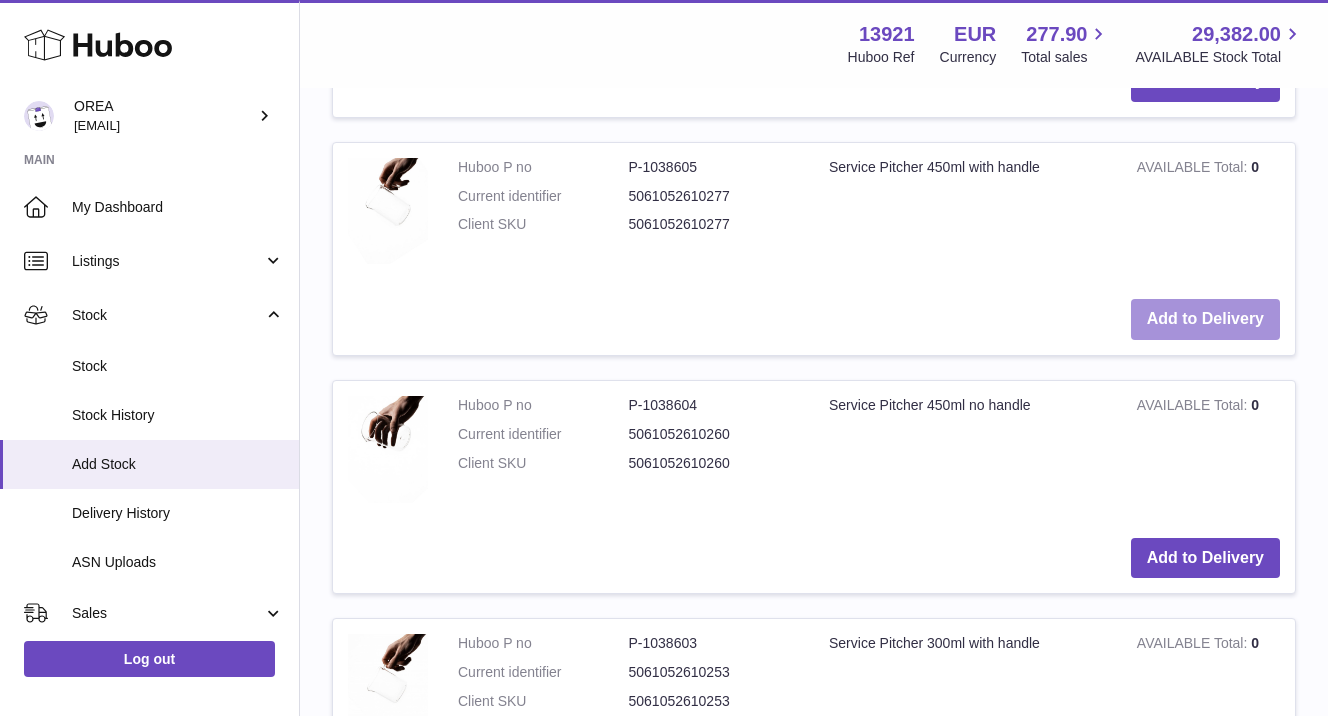 scroll, scrollTop: 1376, scrollLeft: 0, axis: vertical 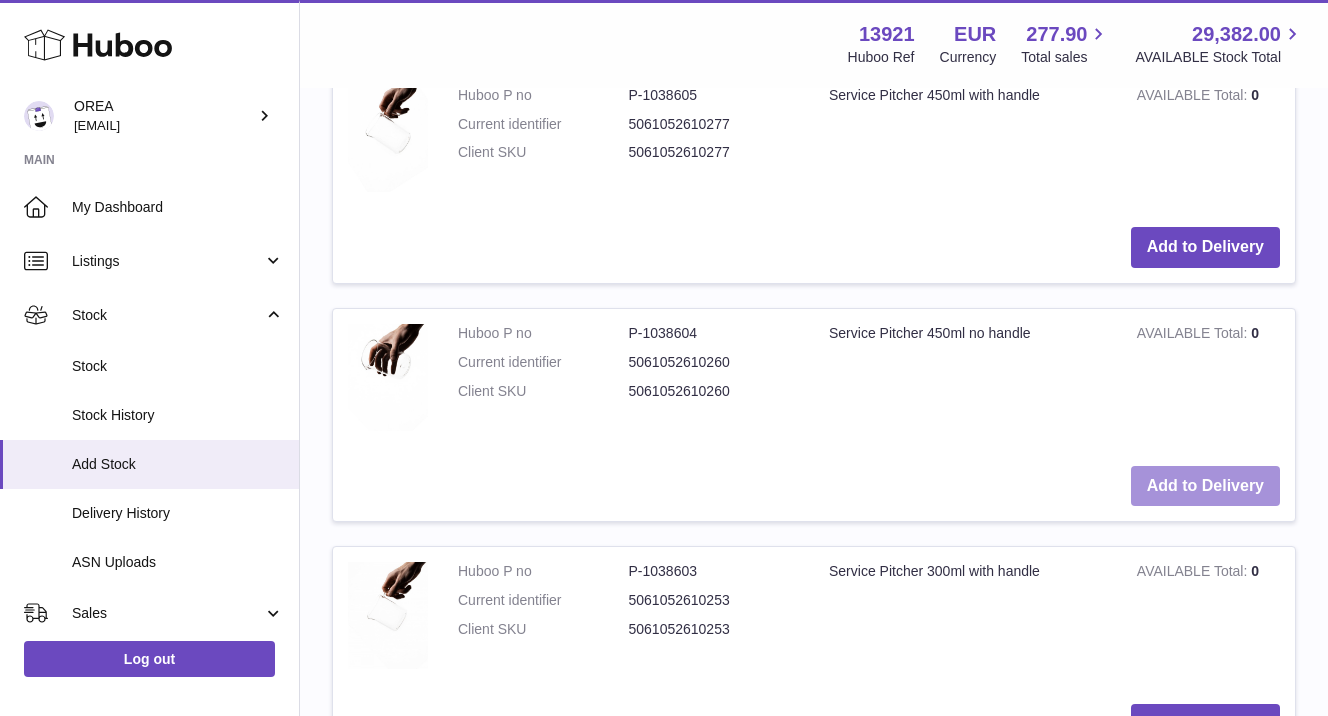 click on "Add to Delivery" at bounding box center (1205, 486) 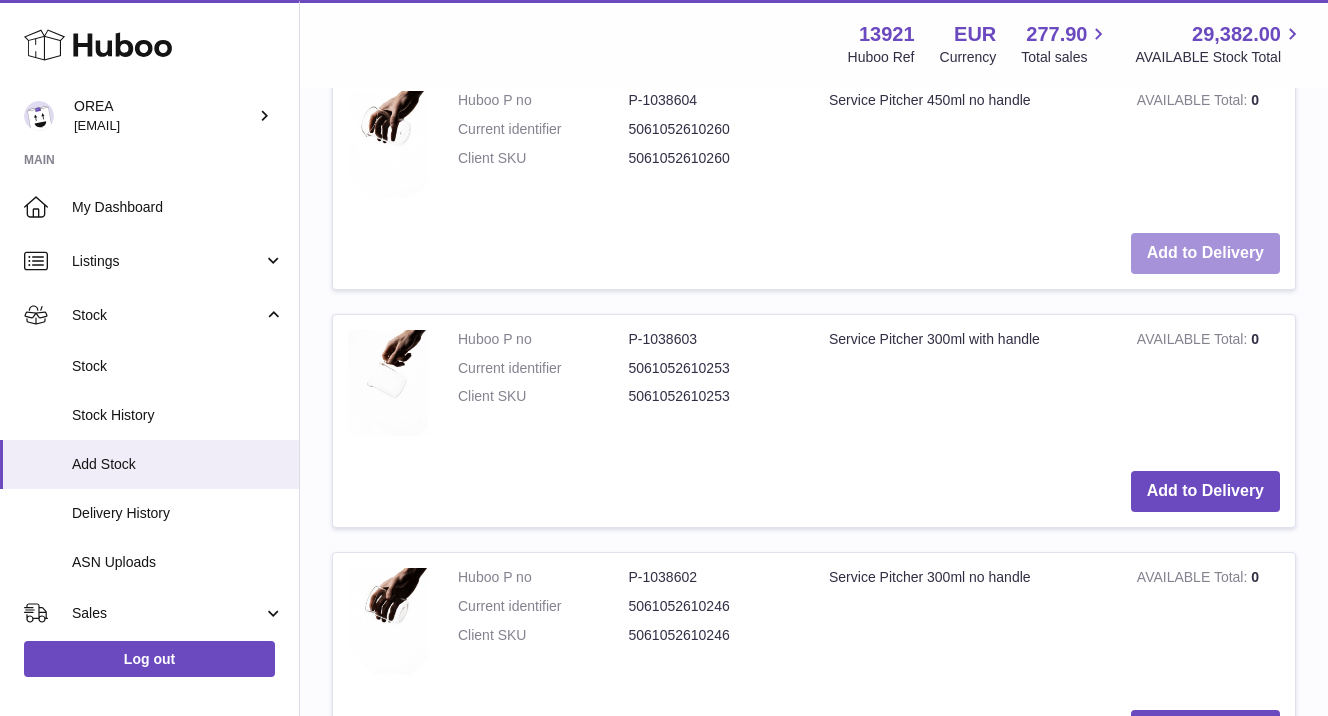 scroll, scrollTop: 1873, scrollLeft: 0, axis: vertical 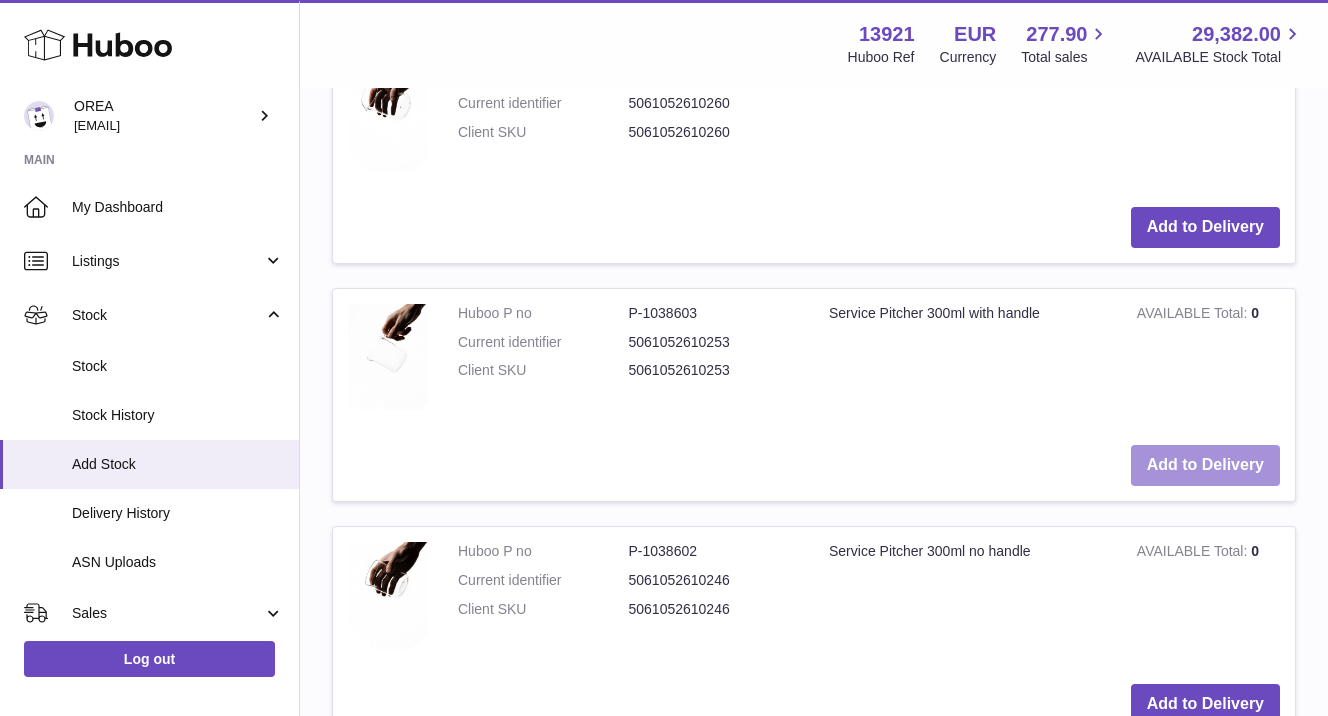 click on "Add to Delivery" at bounding box center [1205, 465] 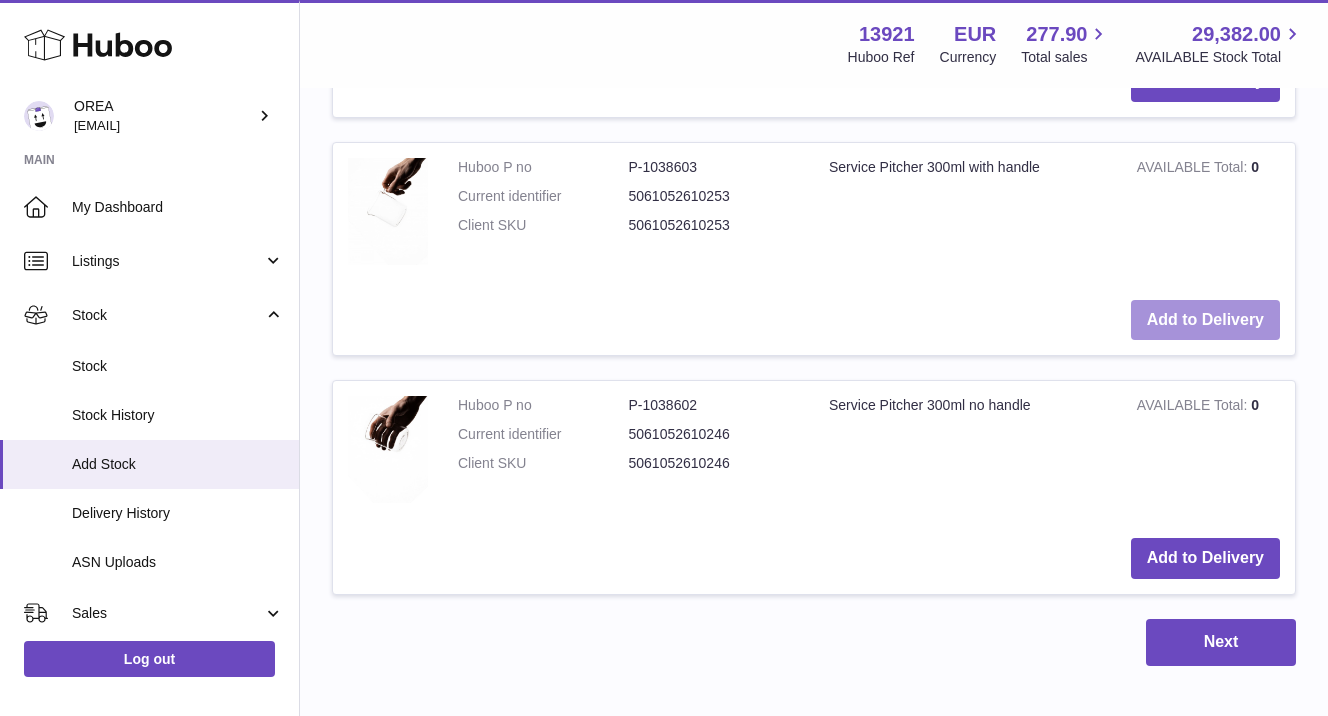 scroll, scrollTop: 2365, scrollLeft: 0, axis: vertical 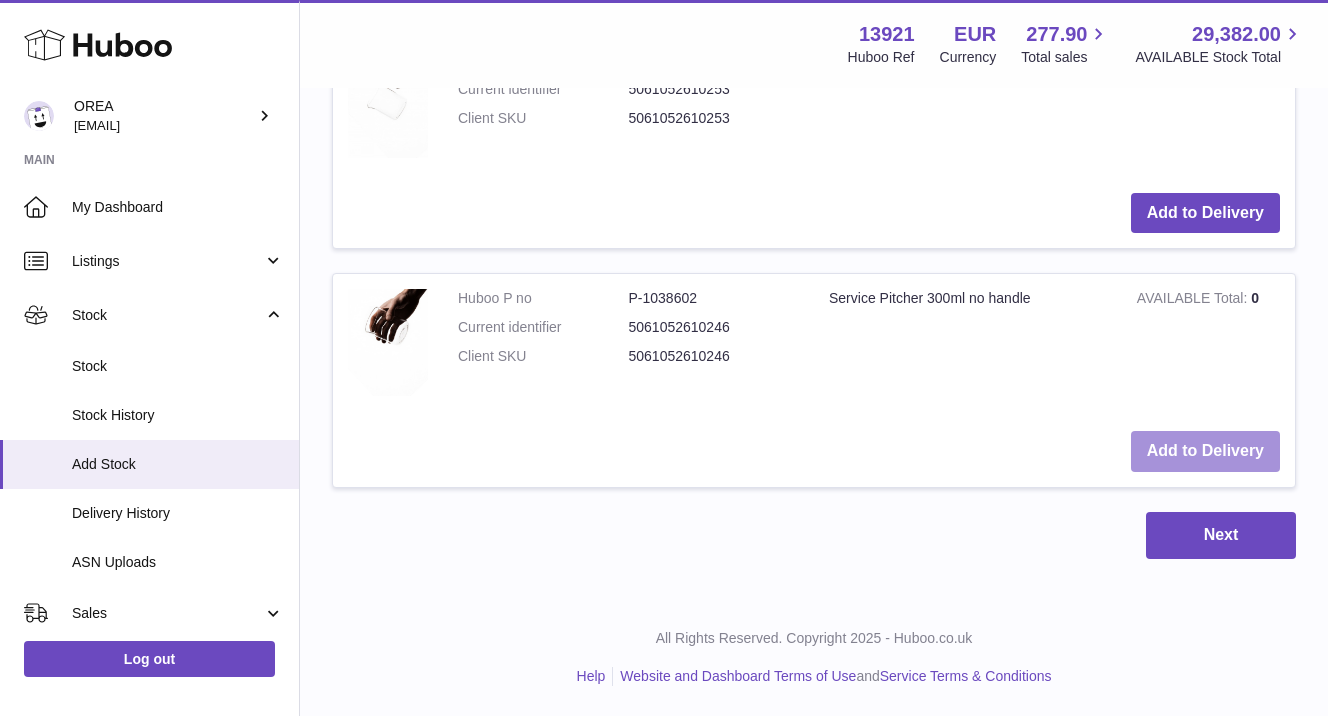 click on "Add to Delivery" at bounding box center (1205, 451) 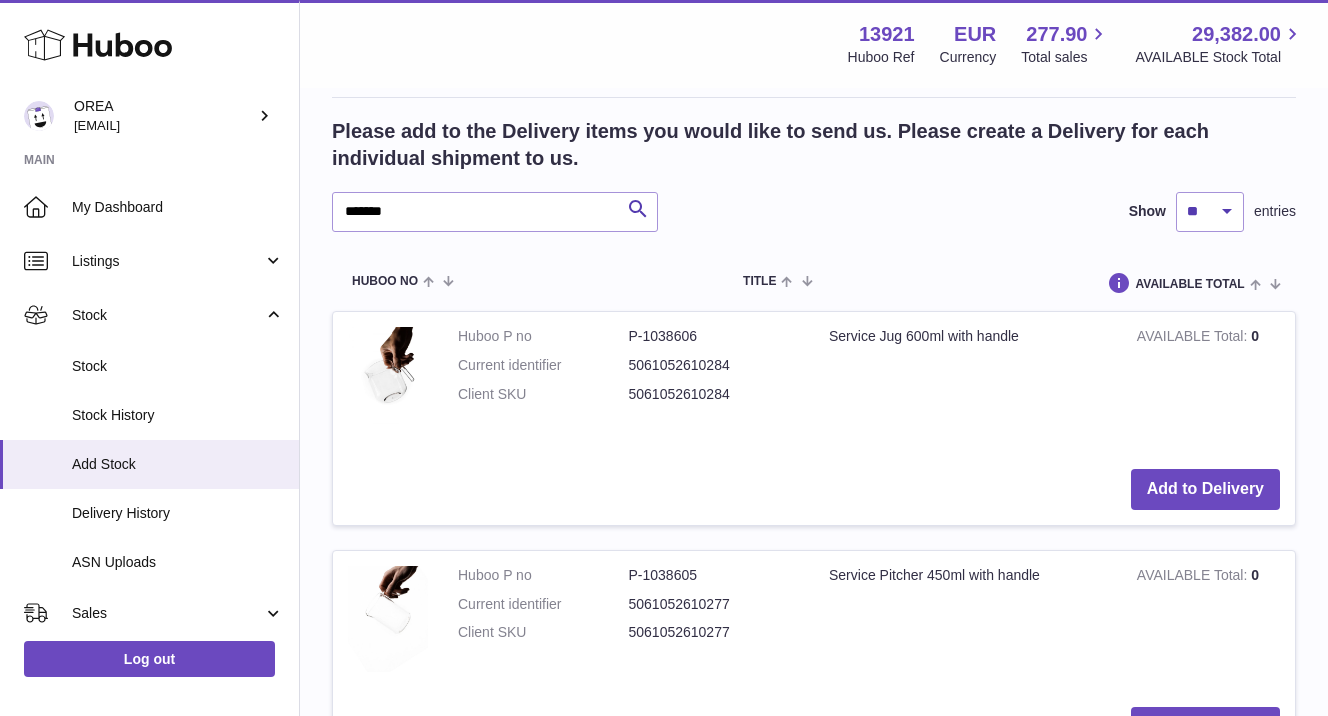 scroll, scrollTop: 1552, scrollLeft: 0, axis: vertical 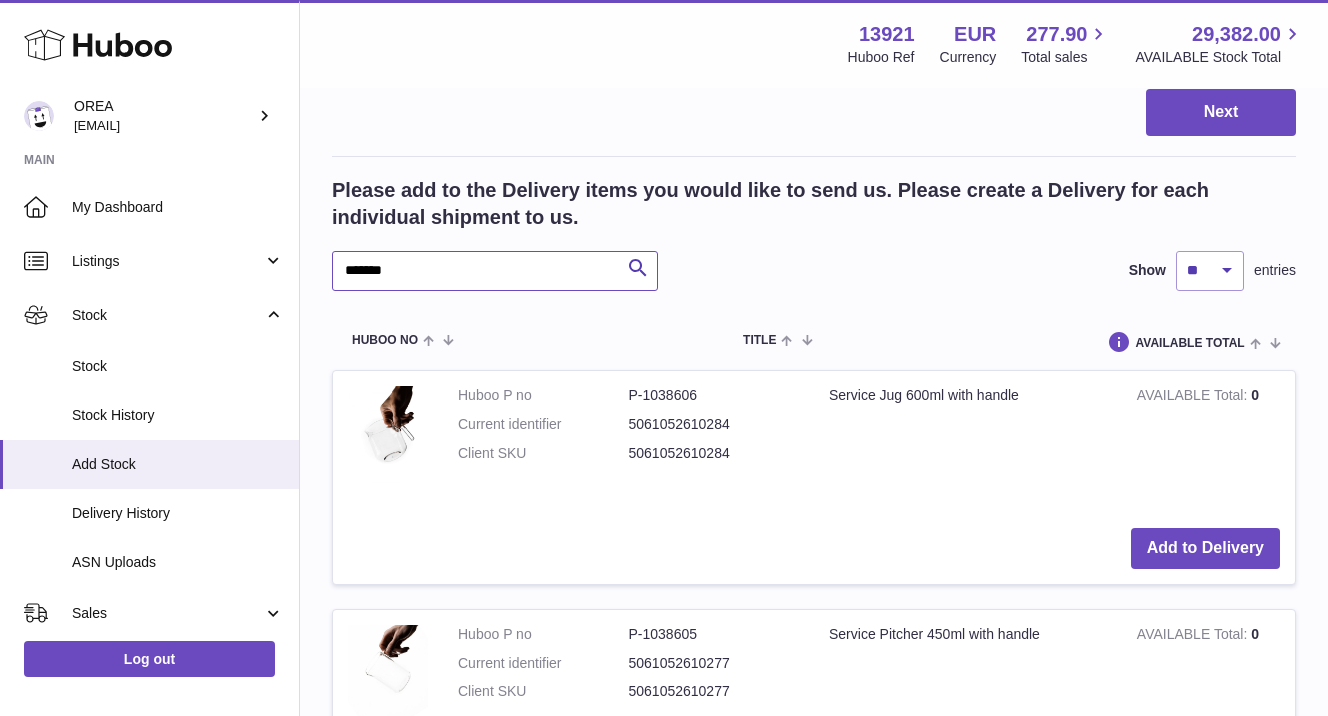 click on "*******" at bounding box center (495, 271) 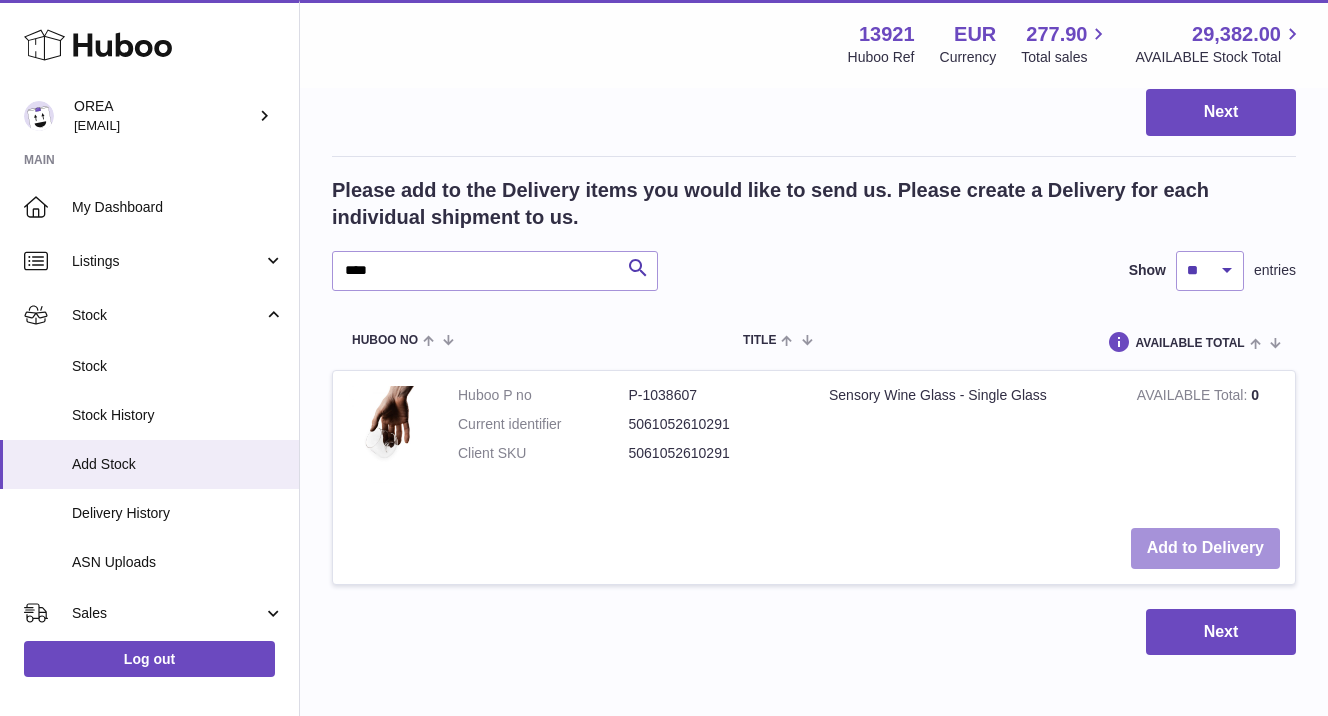 click on "Add to Delivery" at bounding box center [1205, 548] 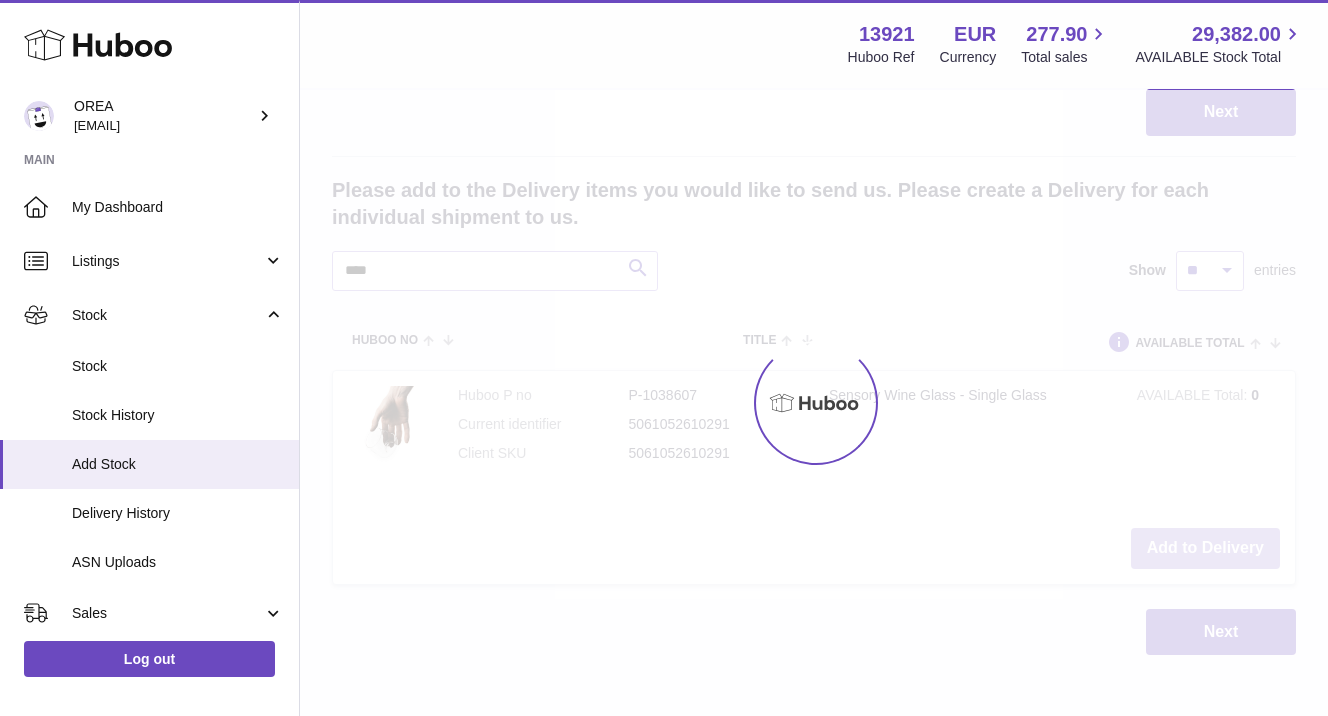 scroll, scrollTop: 1790, scrollLeft: 0, axis: vertical 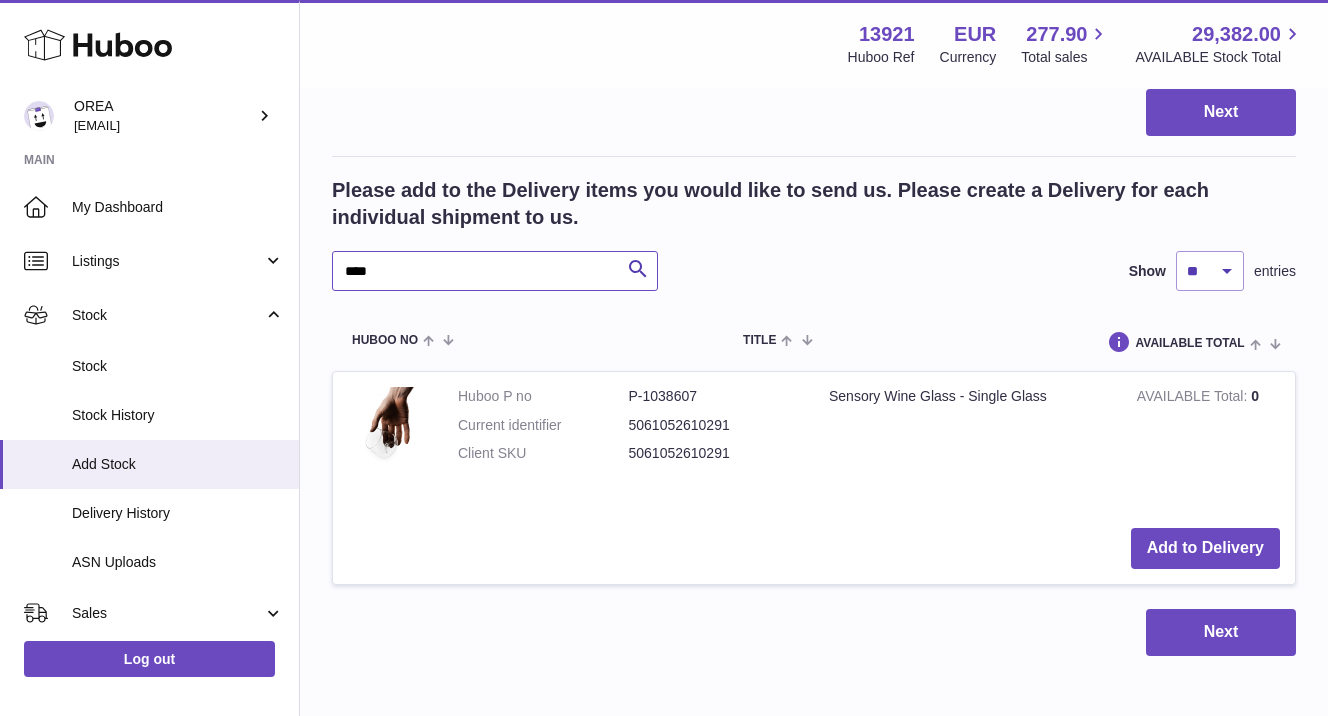 click on "****" at bounding box center (495, 271) 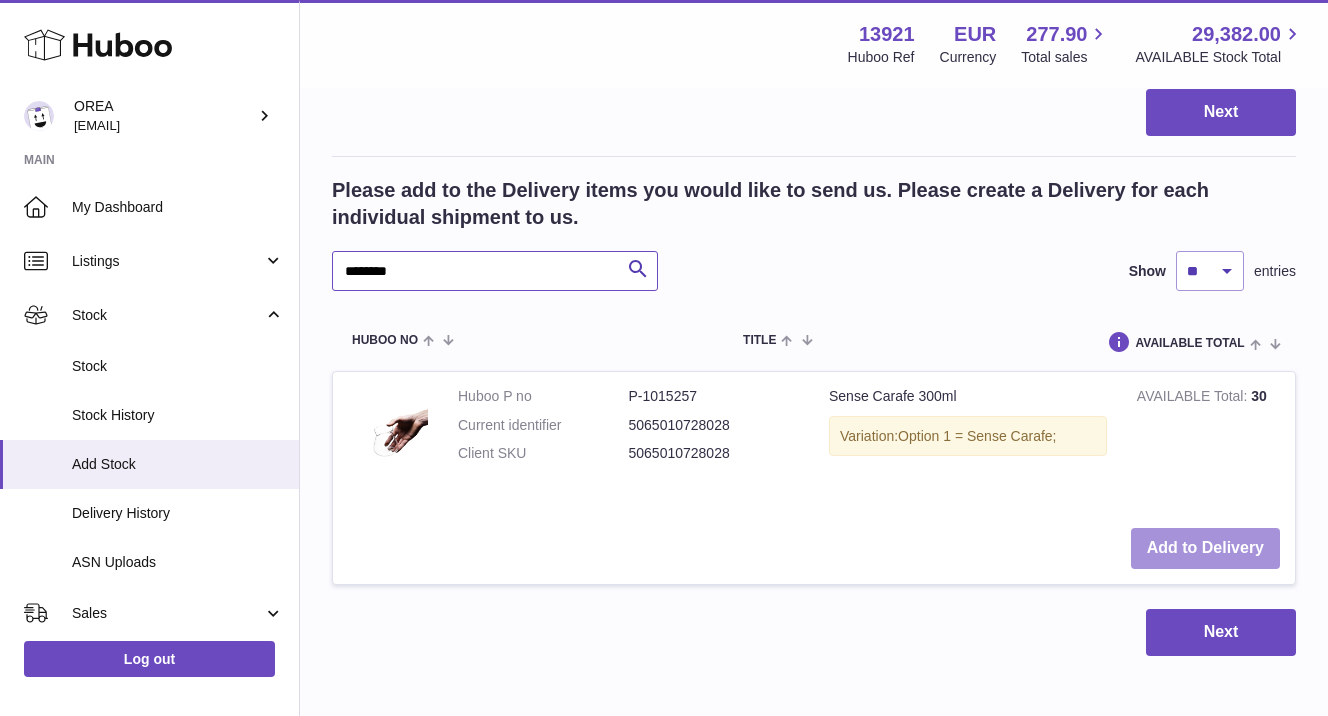type on "********" 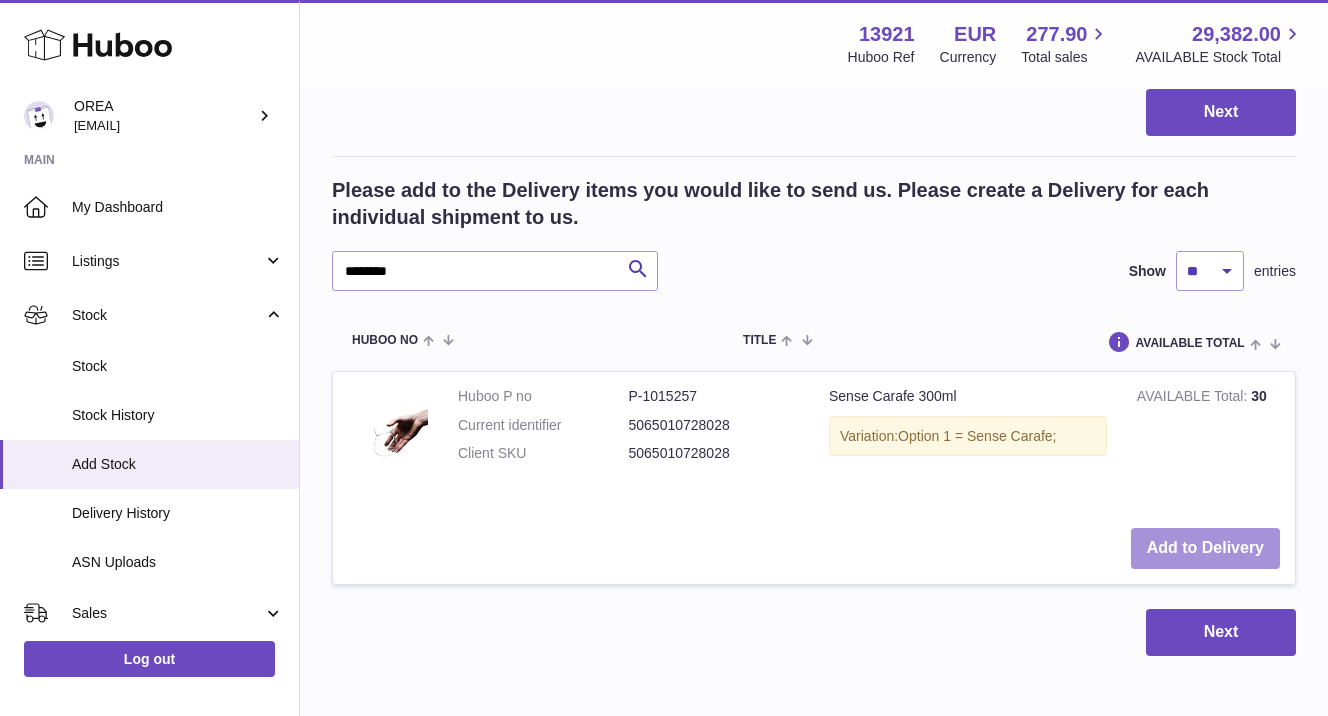 click on "Add to Delivery" at bounding box center [1205, 548] 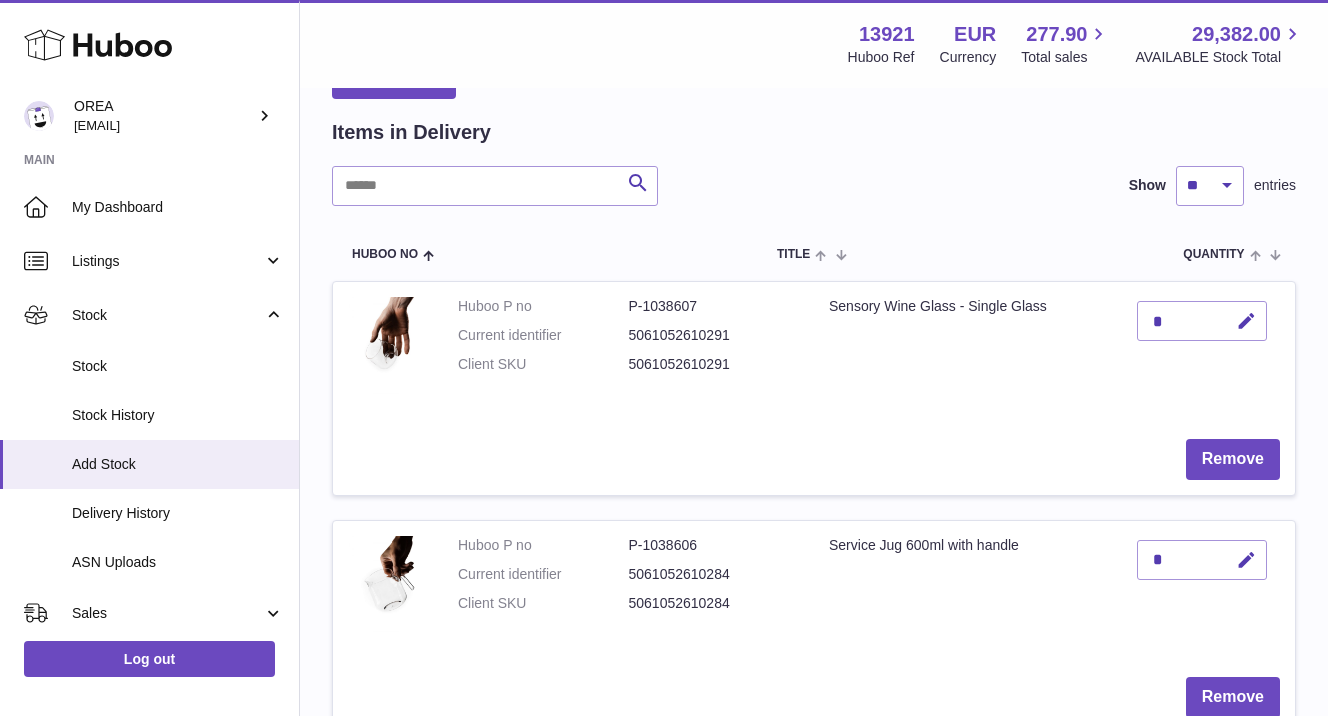 scroll, scrollTop: 193, scrollLeft: 0, axis: vertical 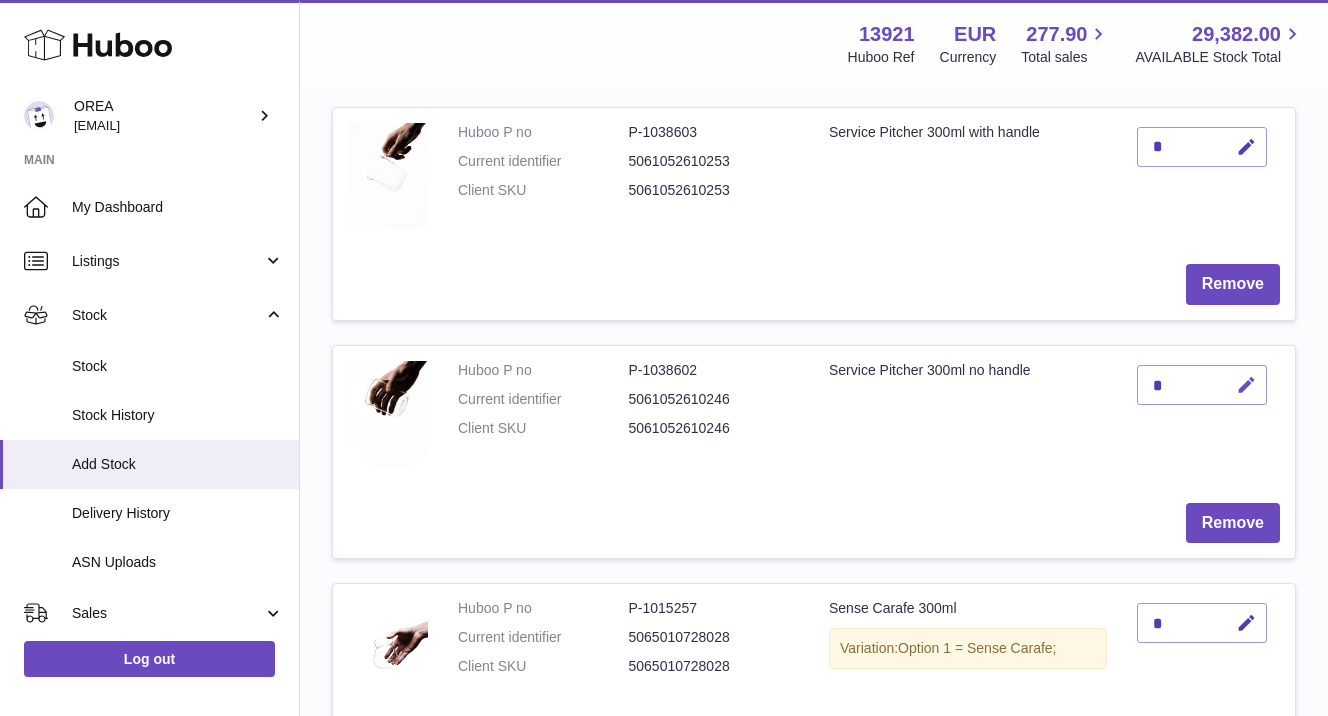 click at bounding box center [1246, 385] 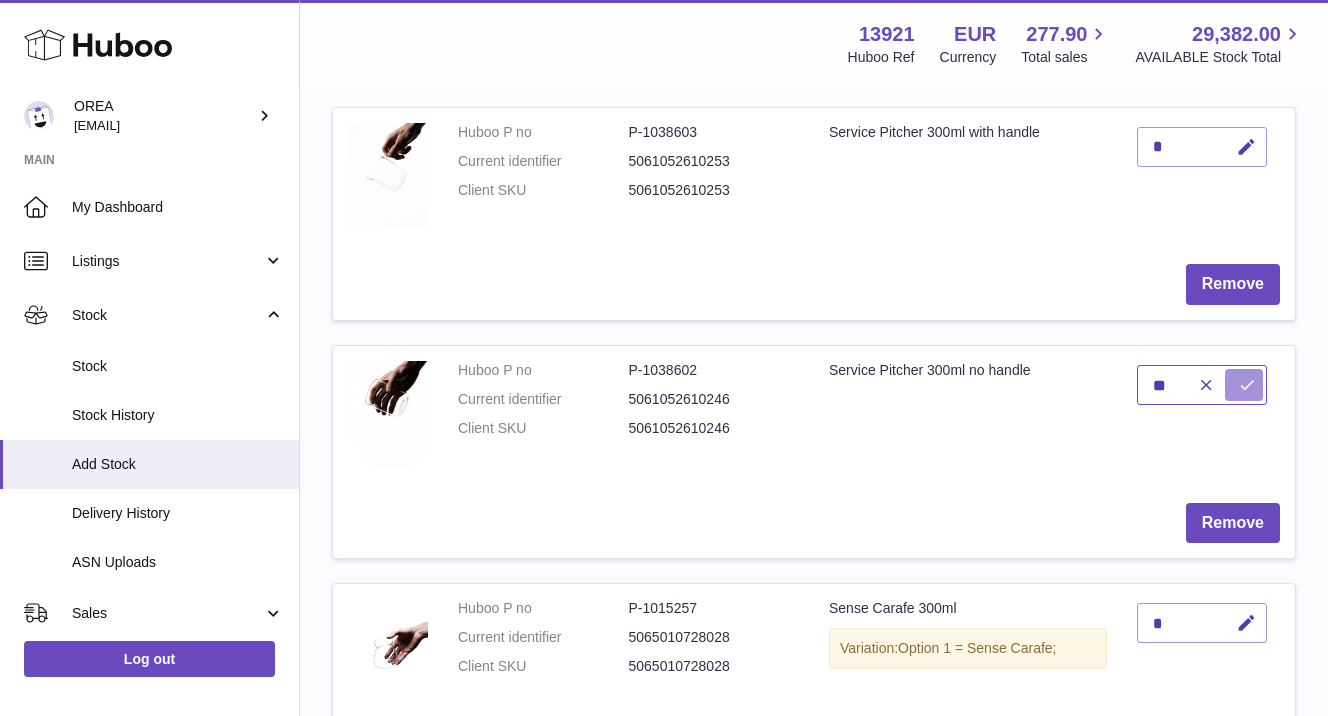 type on "**" 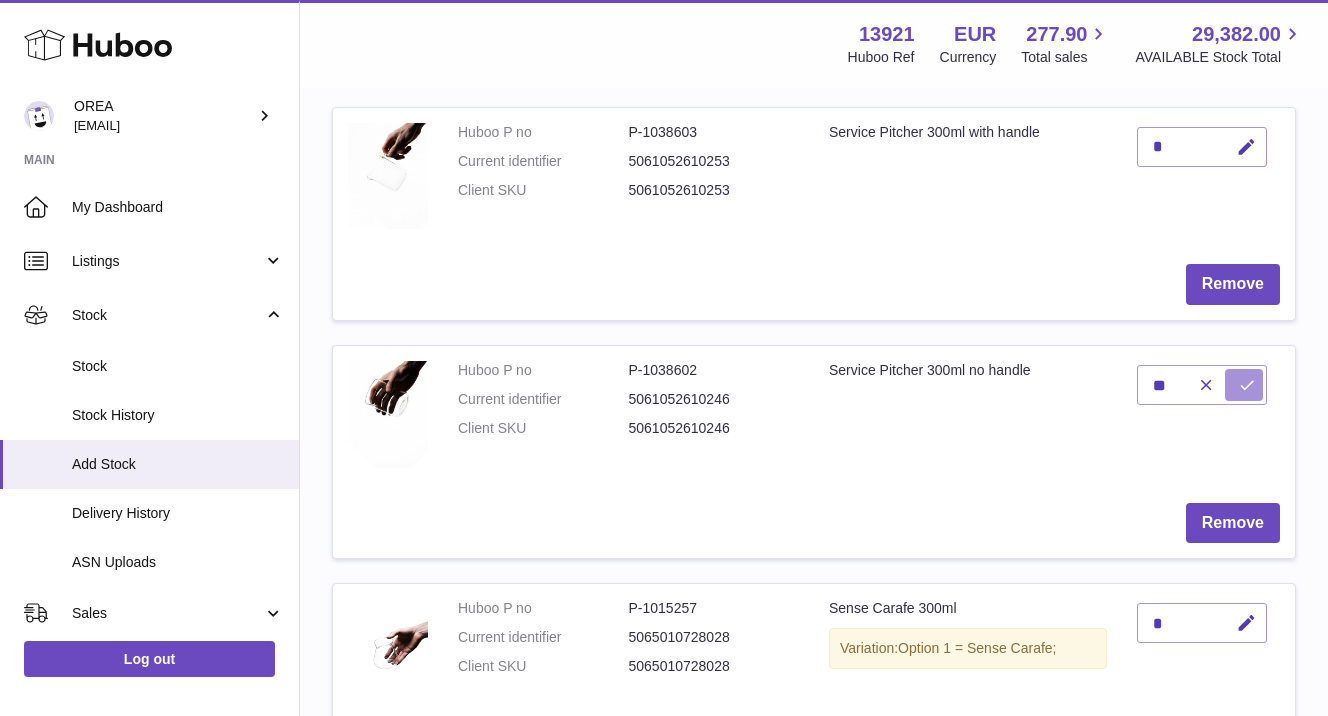 click at bounding box center (1244, 385) 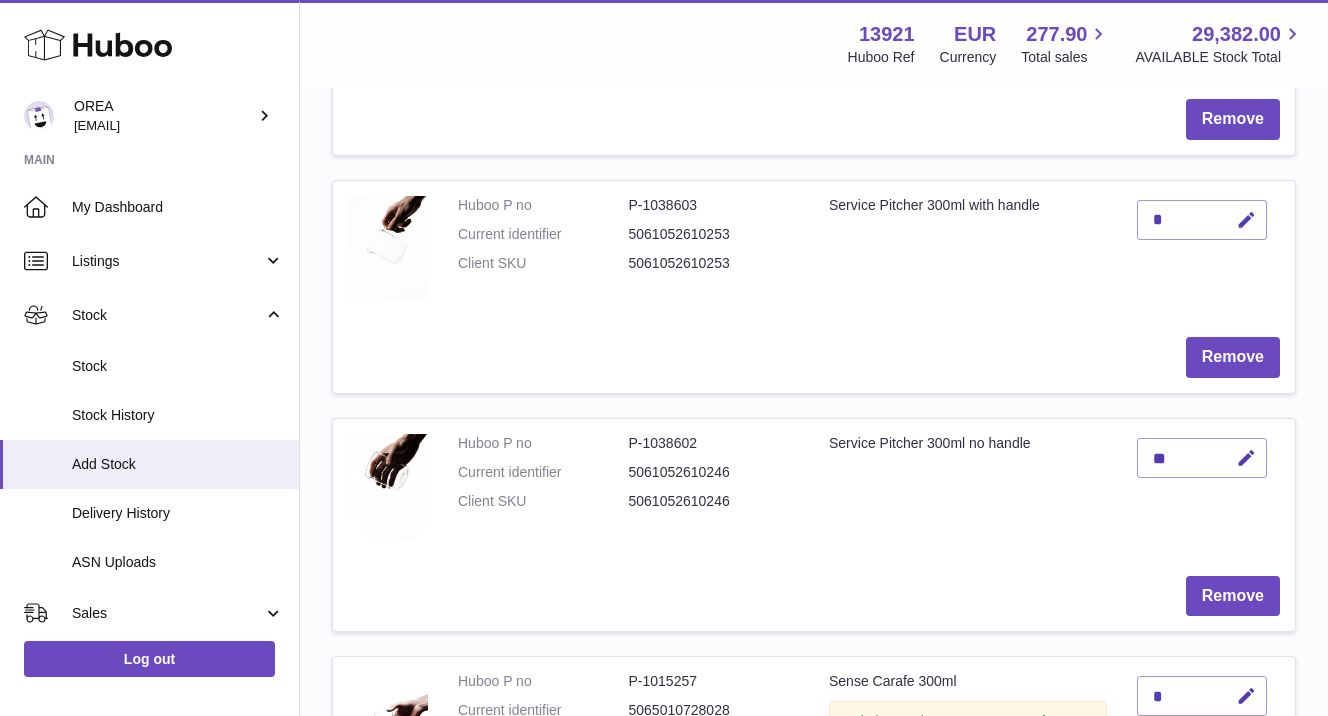 scroll, scrollTop: 1202, scrollLeft: 0, axis: vertical 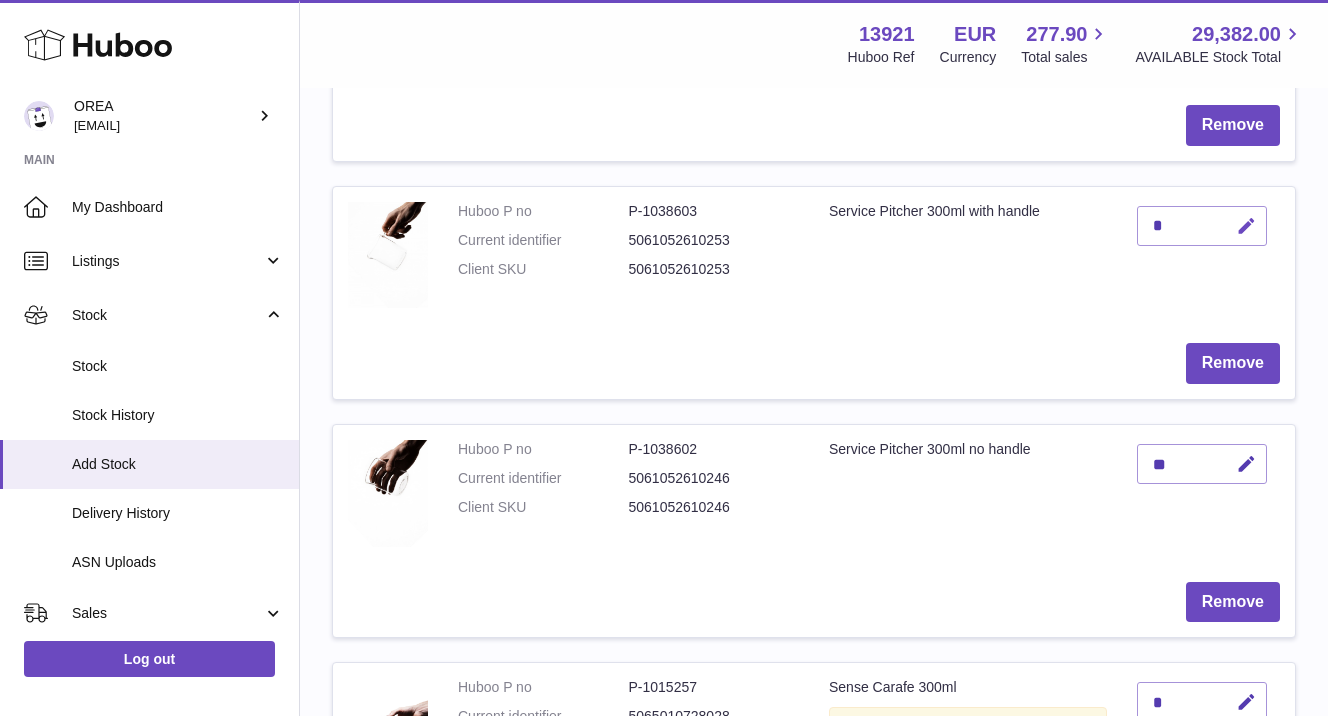 click at bounding box center (1246, 226) 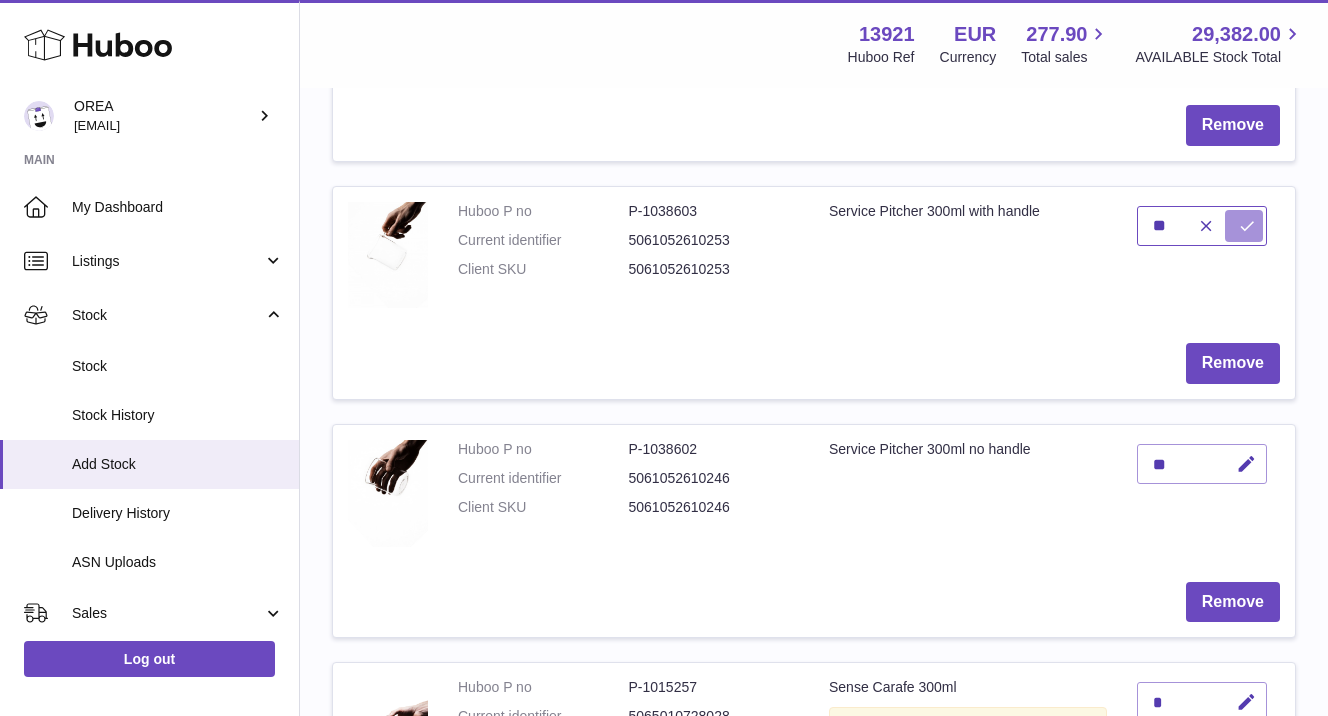 type on "**" 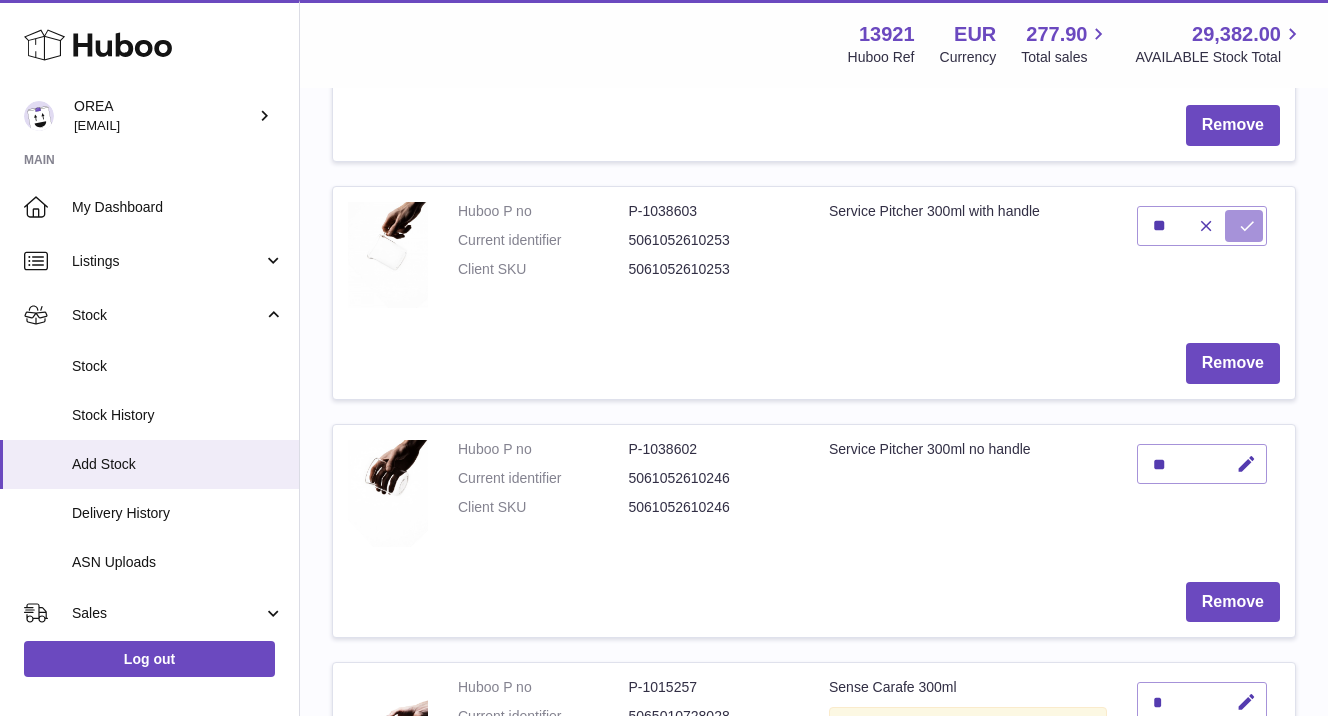 click at bounding box center [1244, 226] 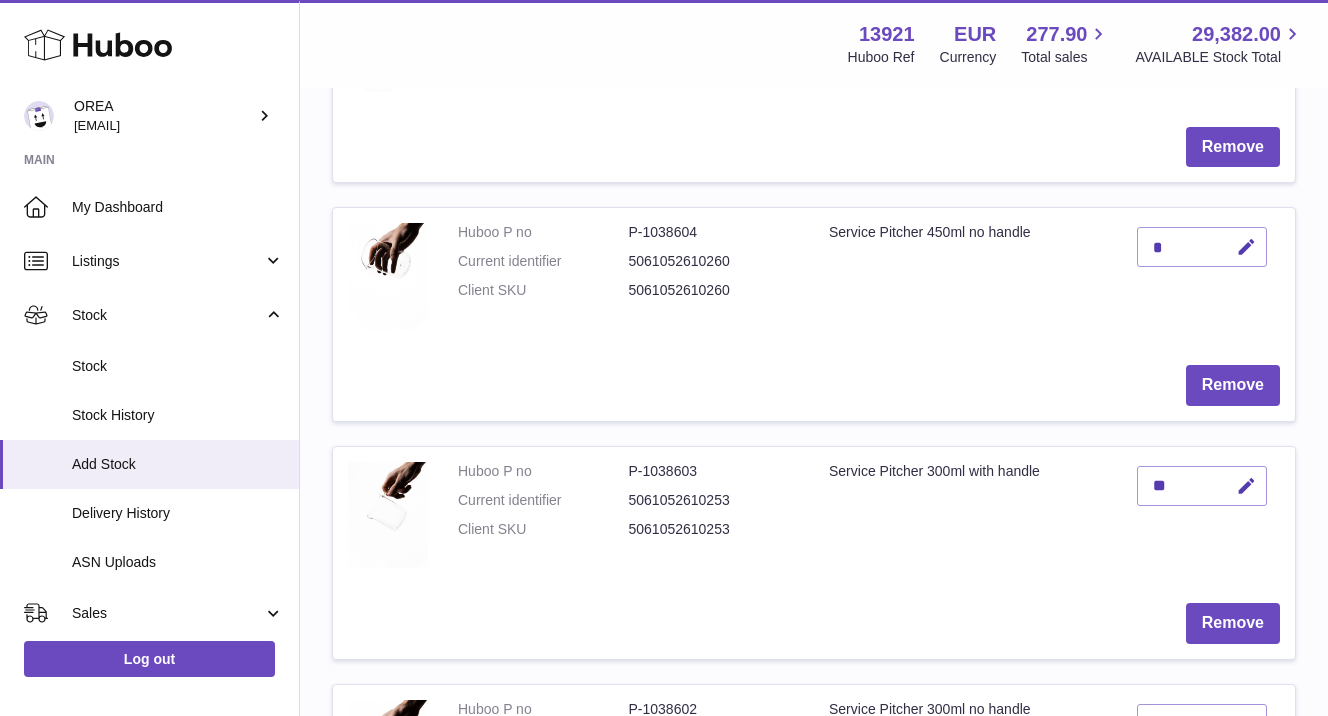 scroll, scrollTop: 918, scrollLeft: 0, axis: vertical 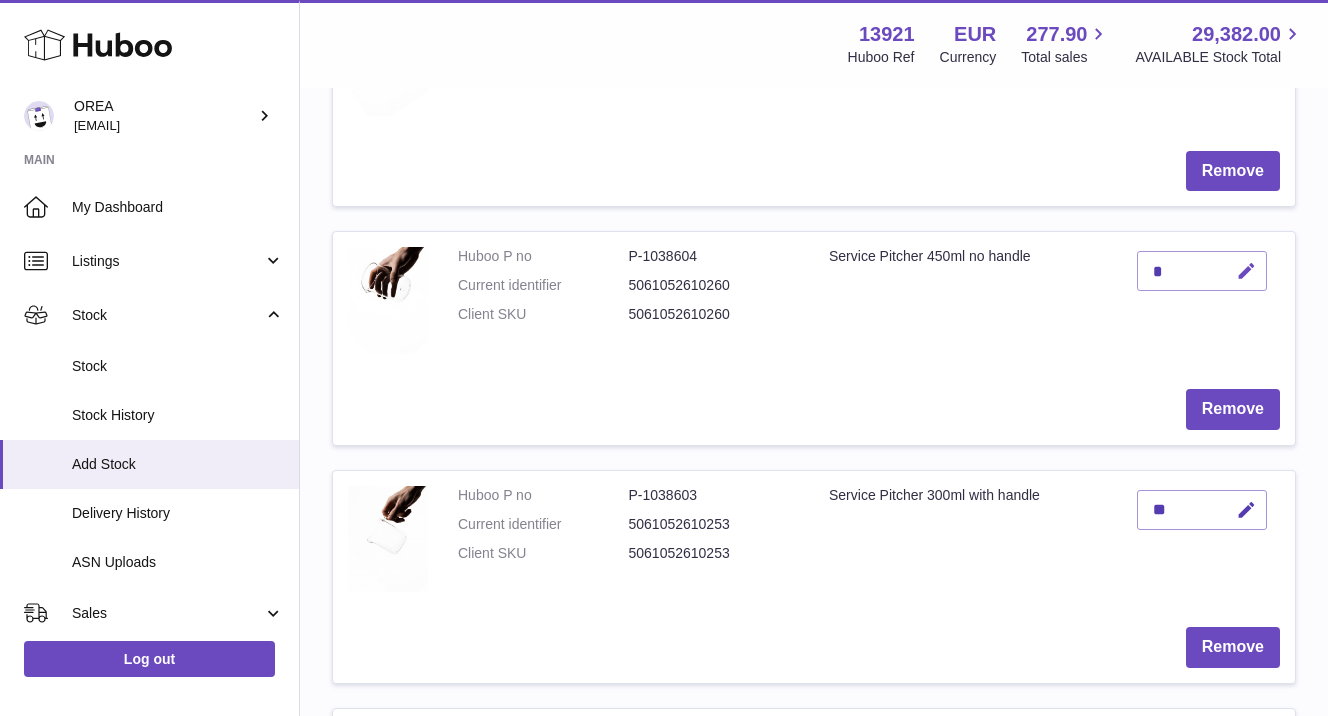 click at bounding box center (1246, 271) 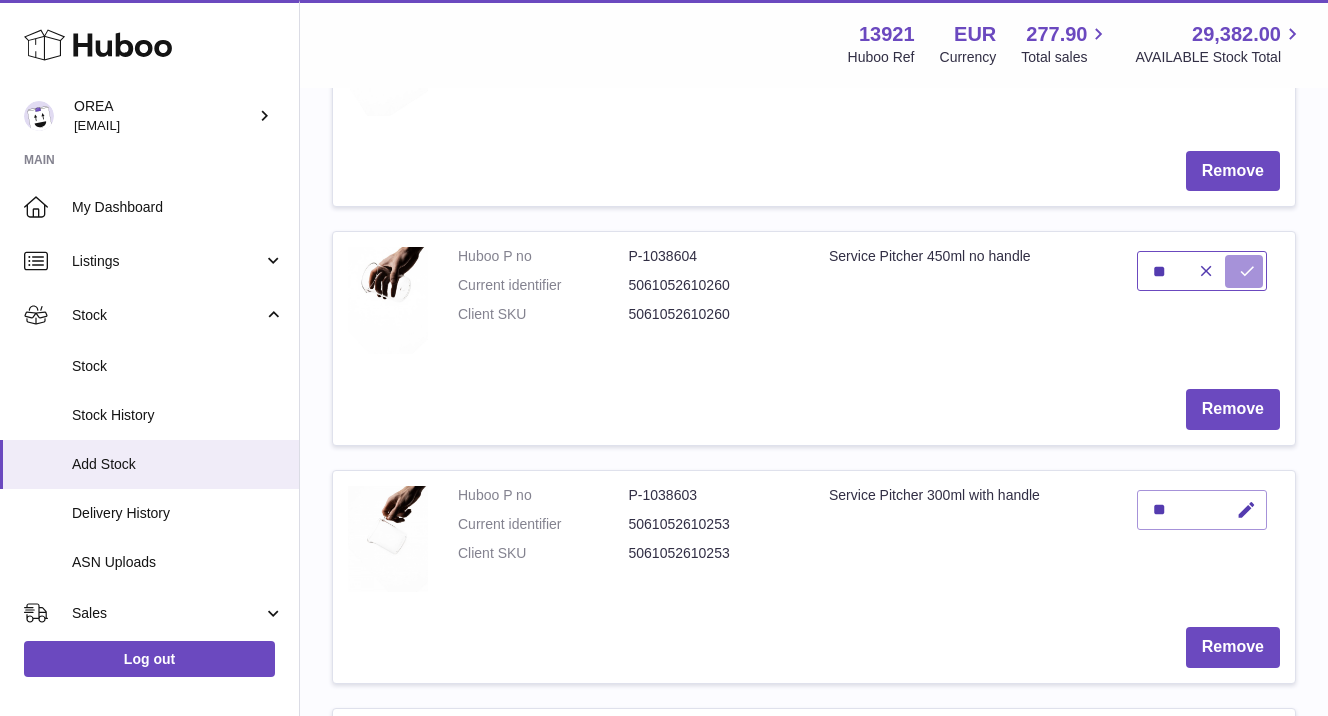 type on "**" 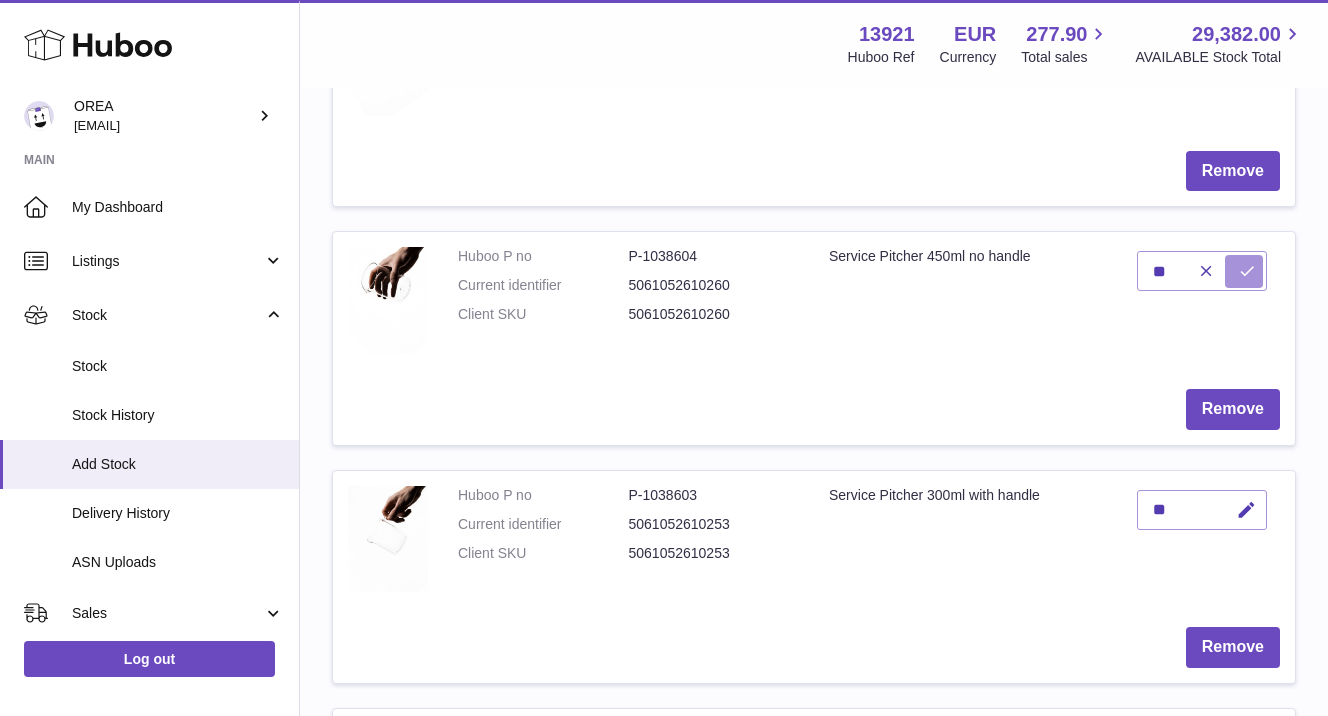 click at bounding box center (1244, 271) 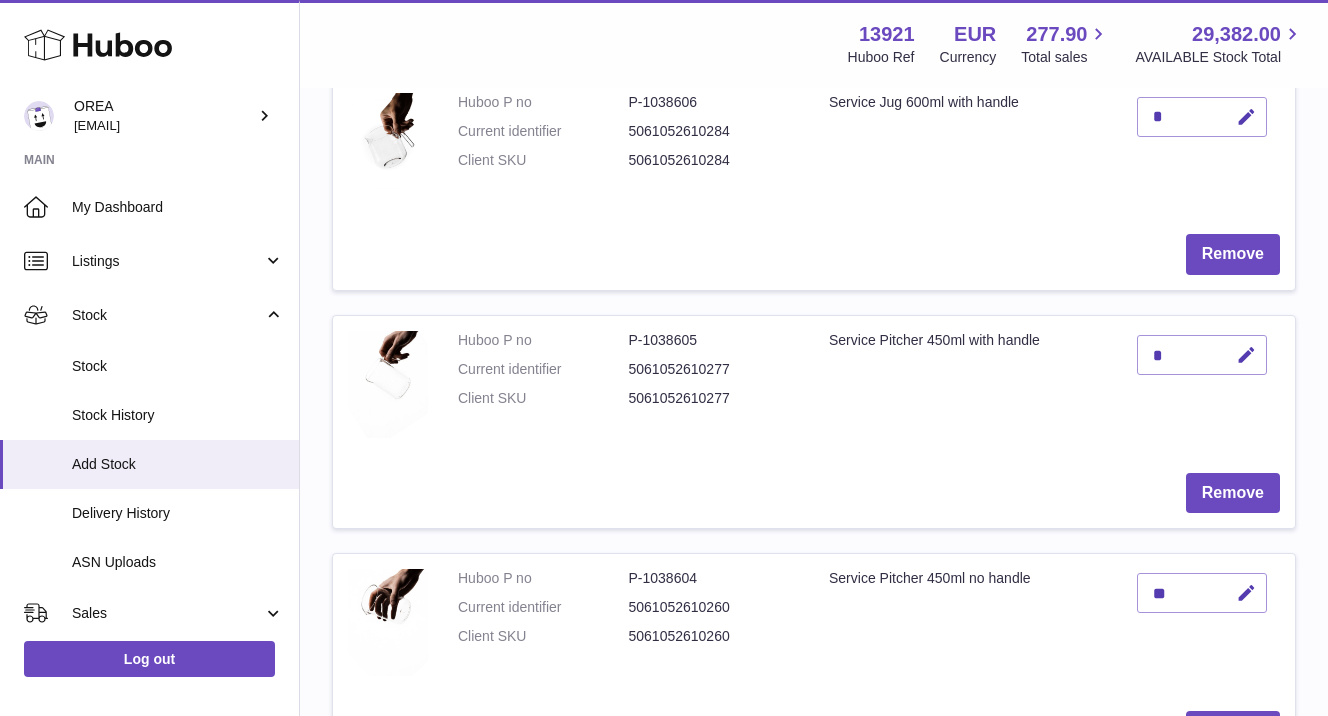 scroll, scrollTop: 447, scrollLeft: 0, axis: vertical 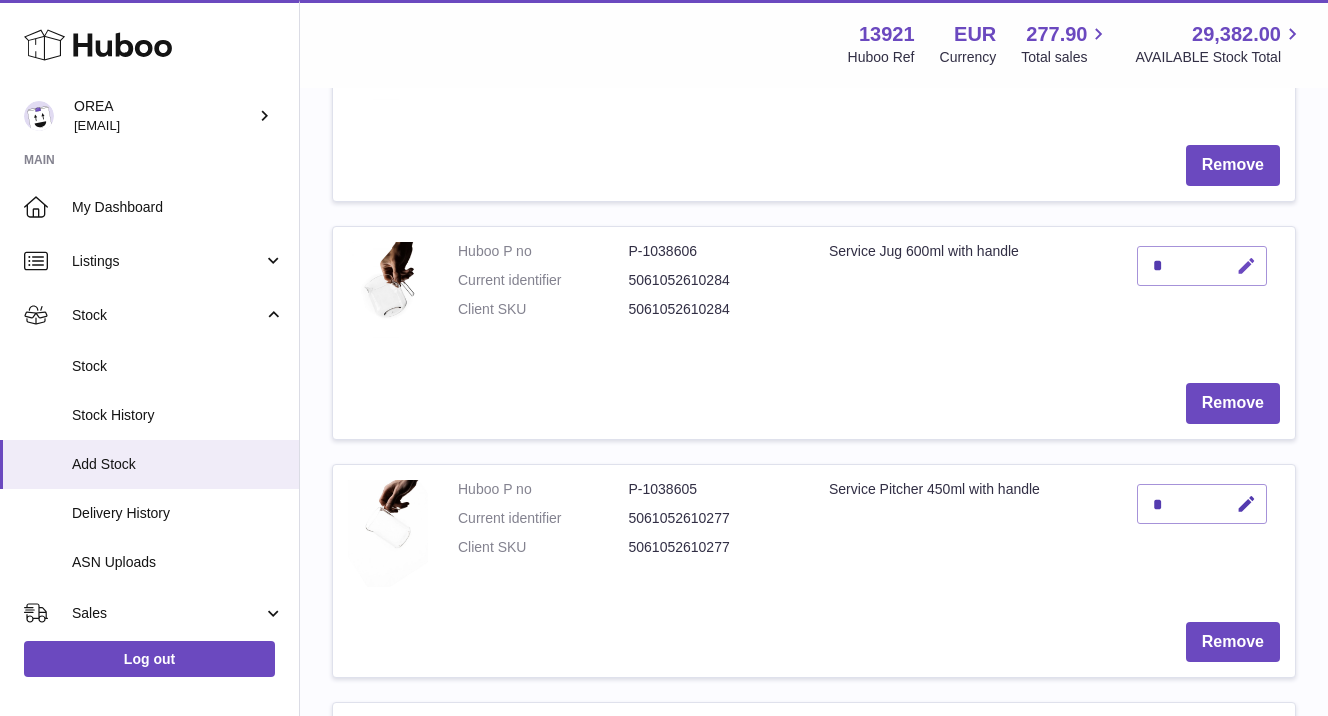 click at bounding box center (1246, 266) 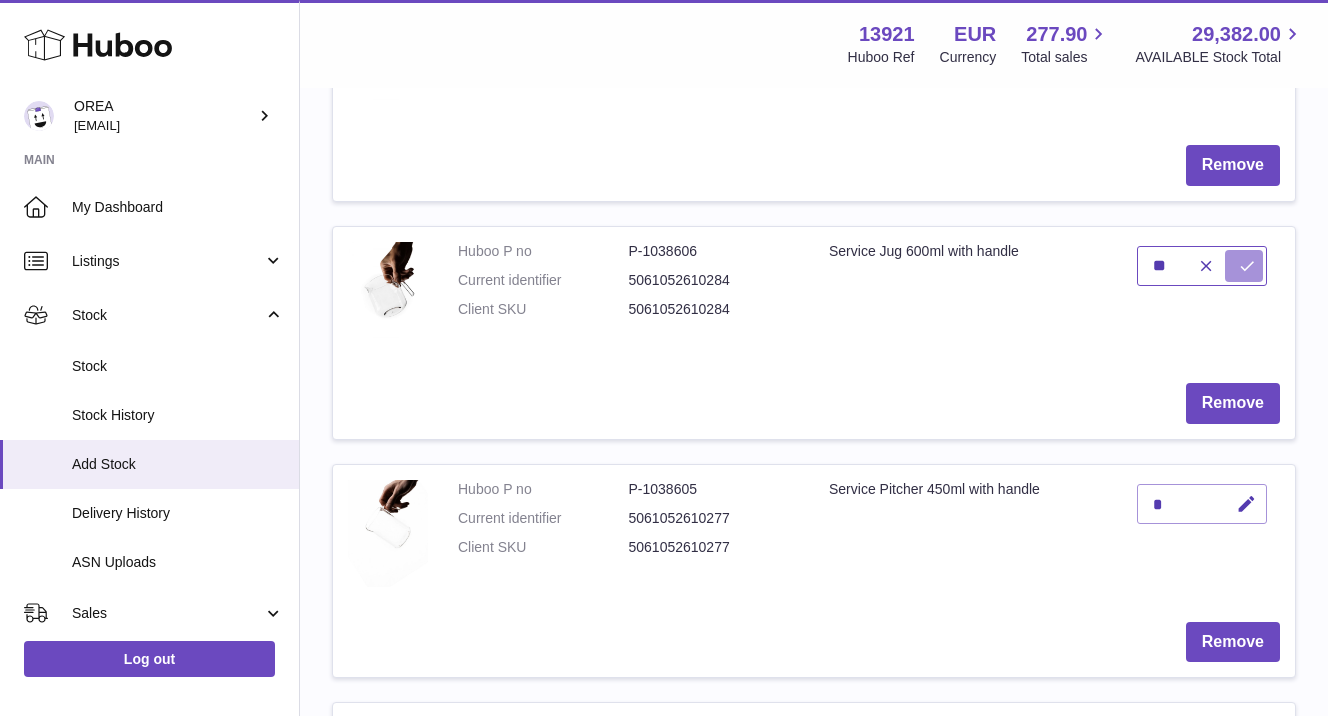 type on "**" 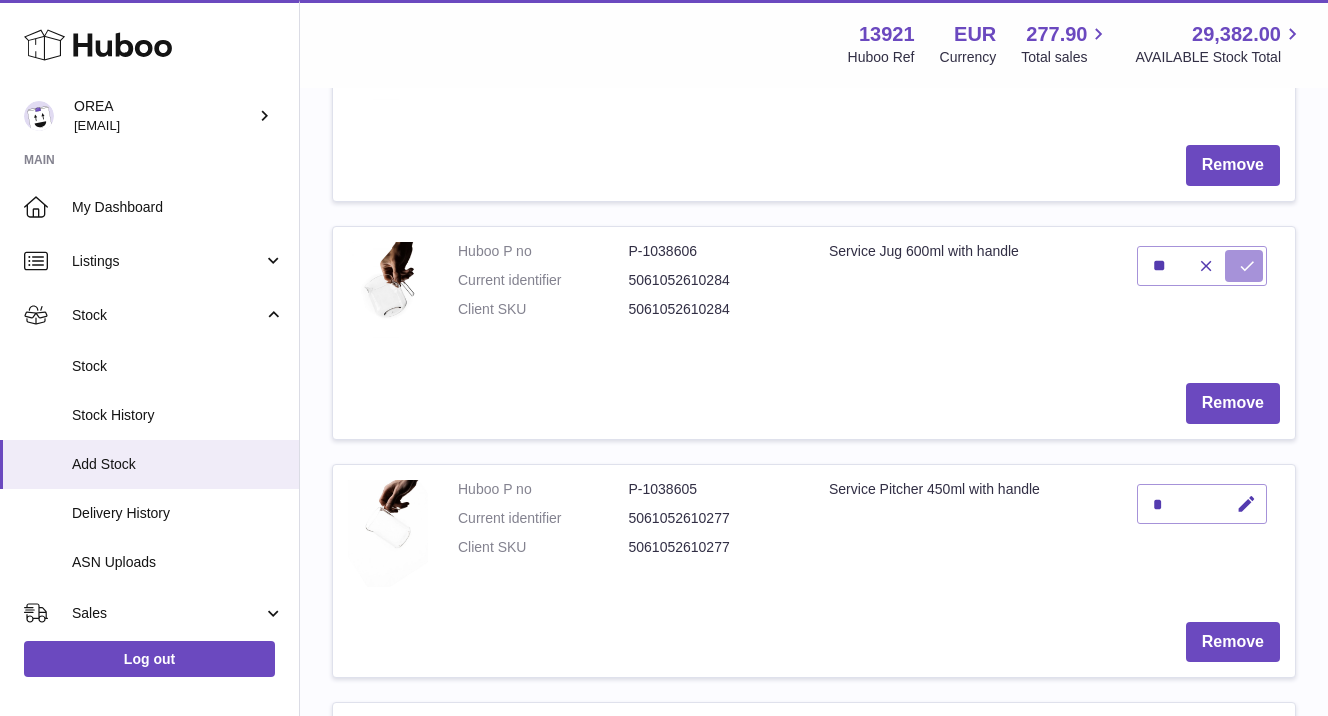 click at bounding box center [1244, 266] 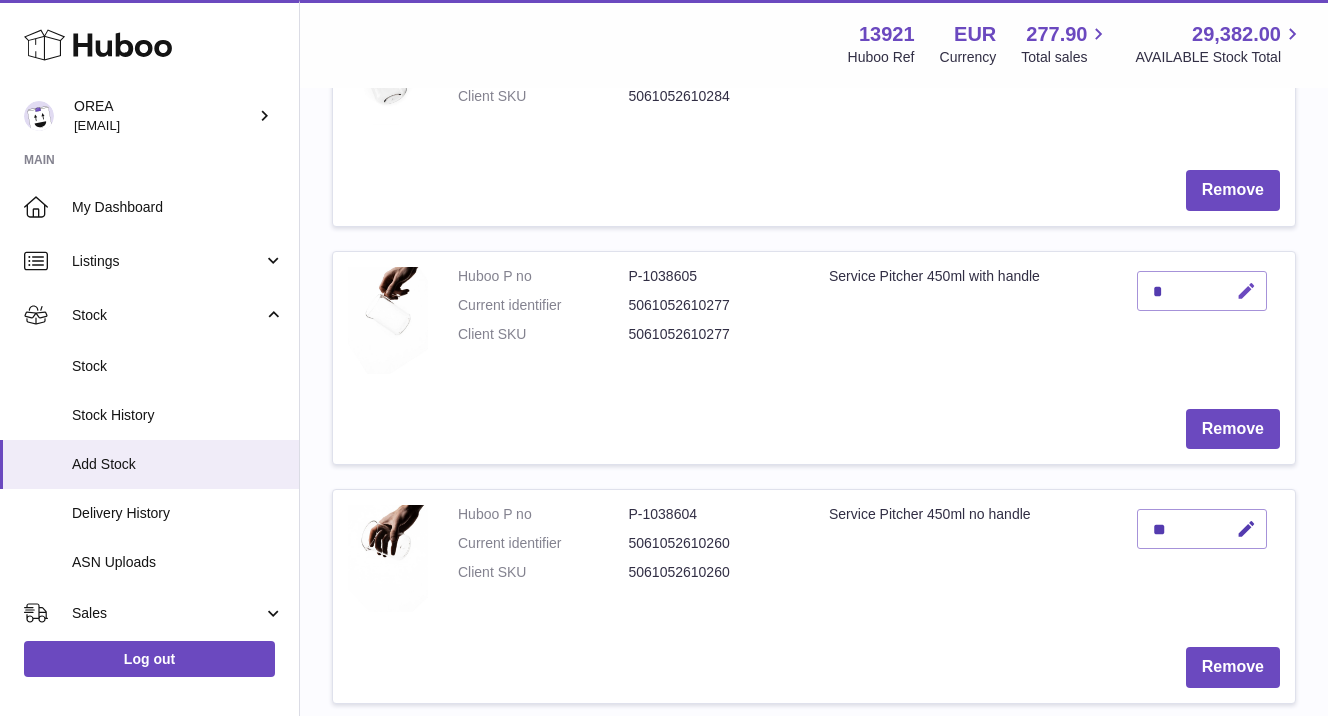 scroll, scrollTop: 573, scrollLeft: 0, axis: vertical 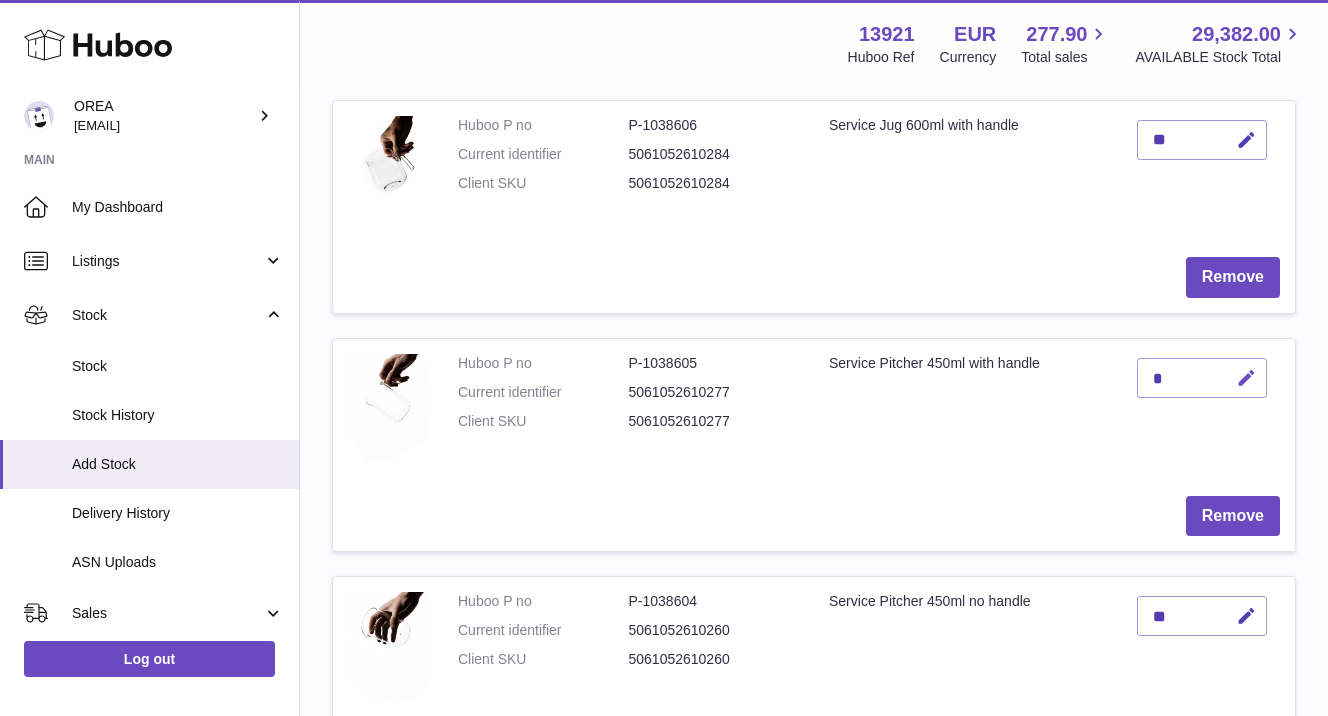 click at bounding box center (1243, 378) 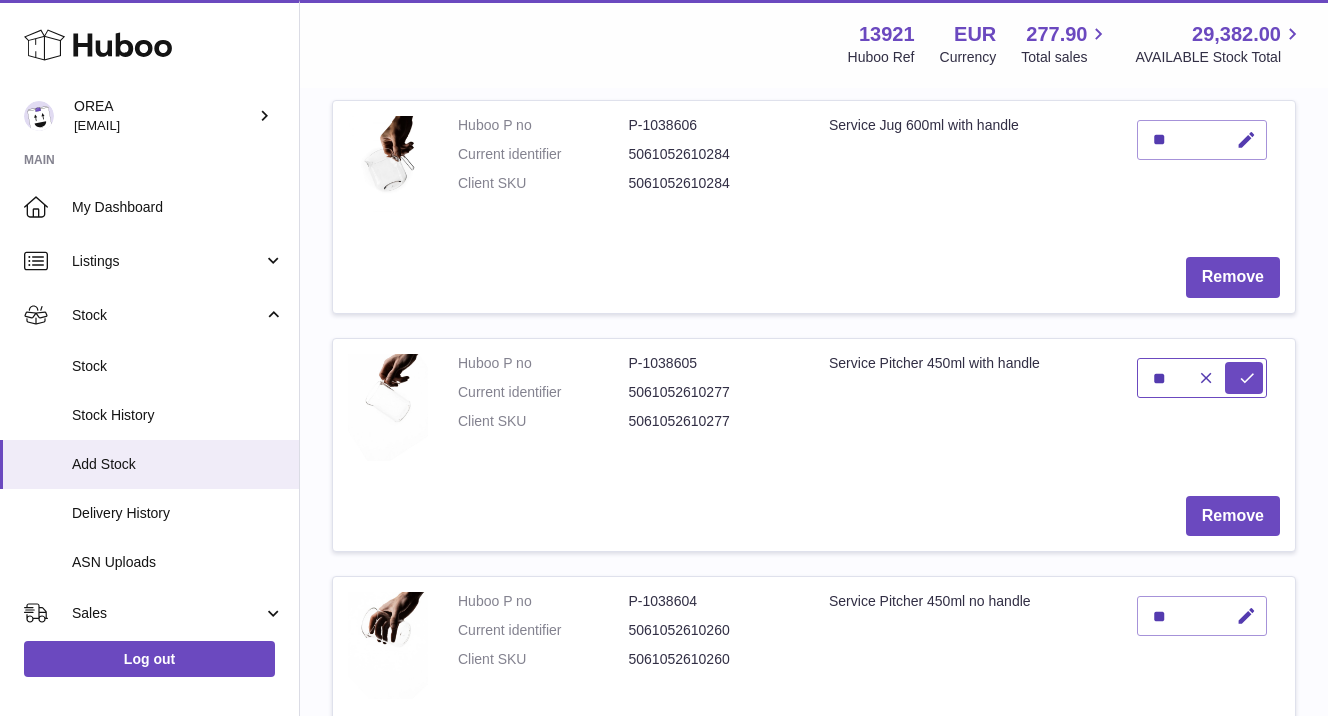 type on "**" 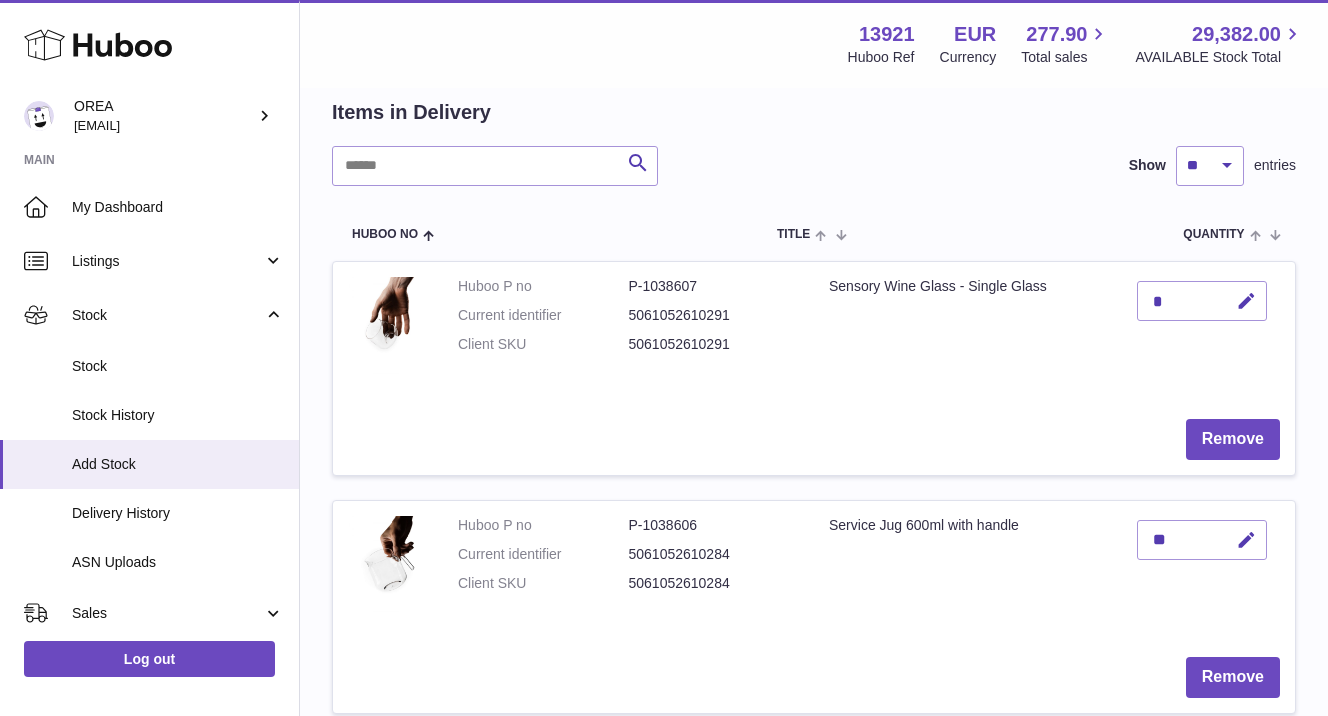 scroll, scrollTop: 161, scrollLeft: 0, axis: vertical 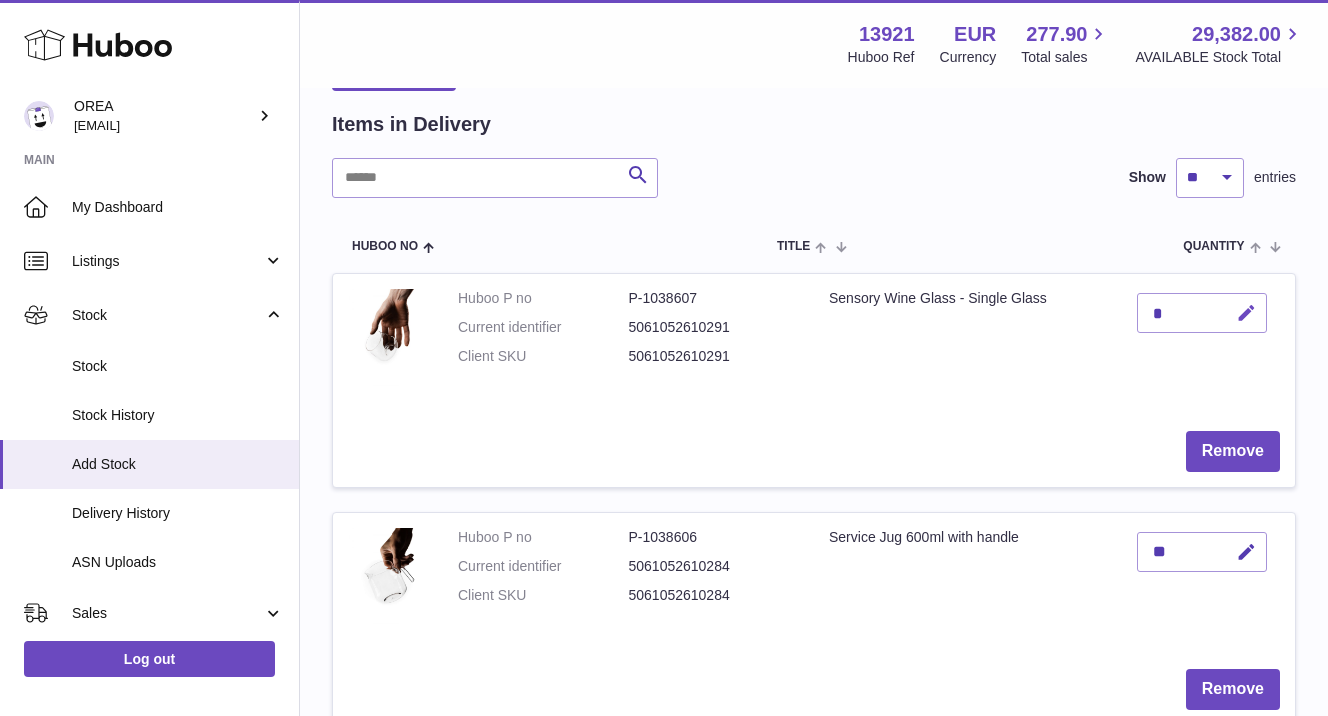 click at bounding box center [1246, 313] 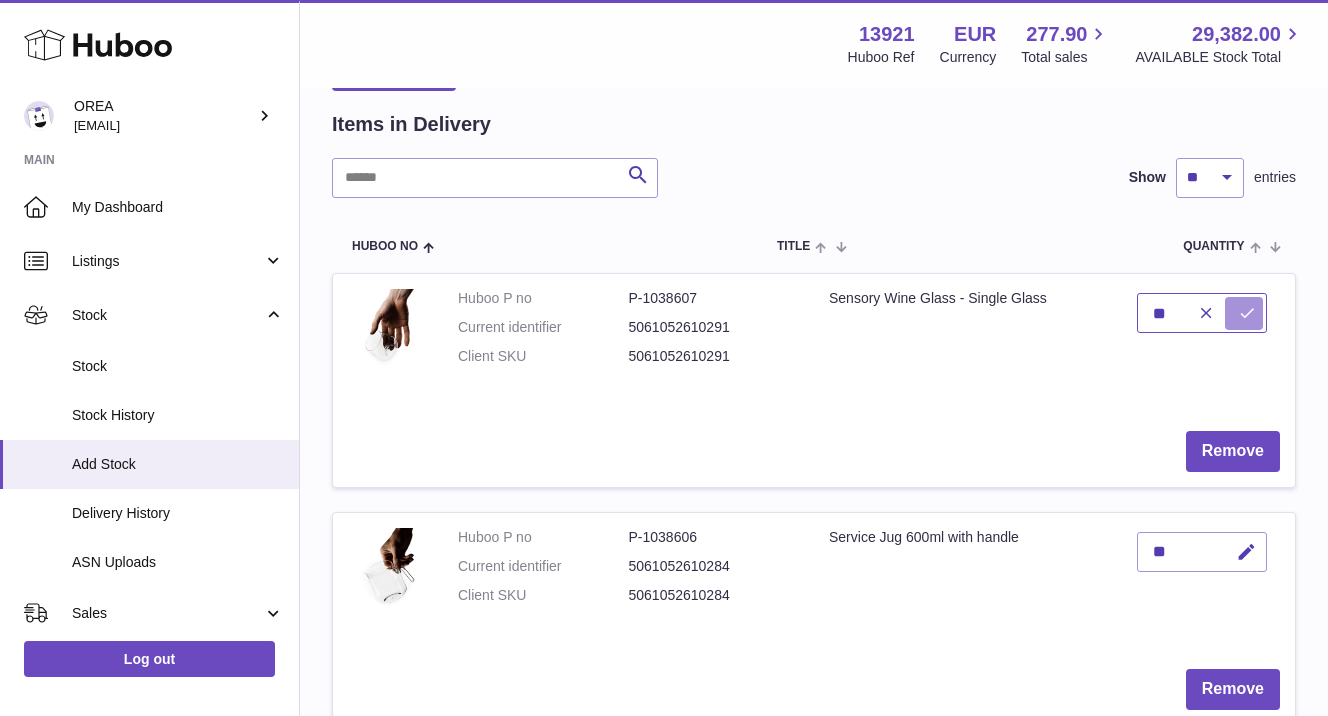 type on "**" 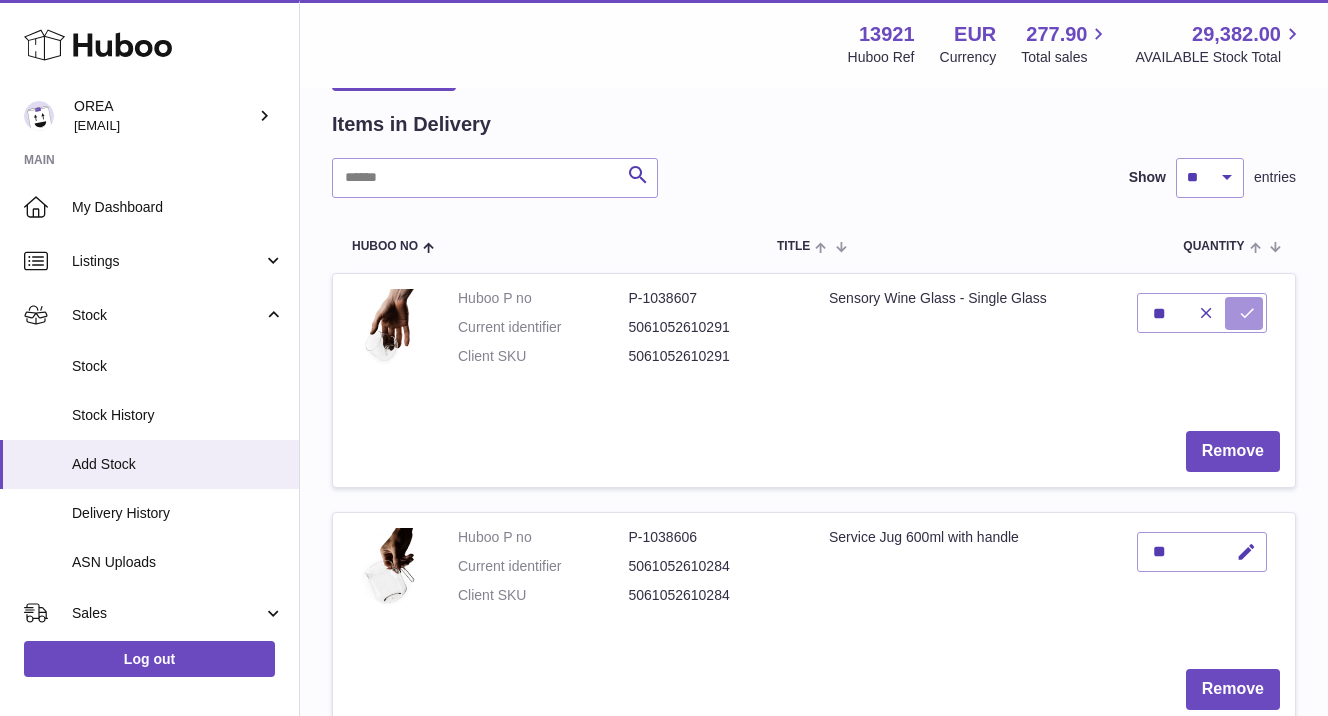 click at bounding box center [1244, 313] 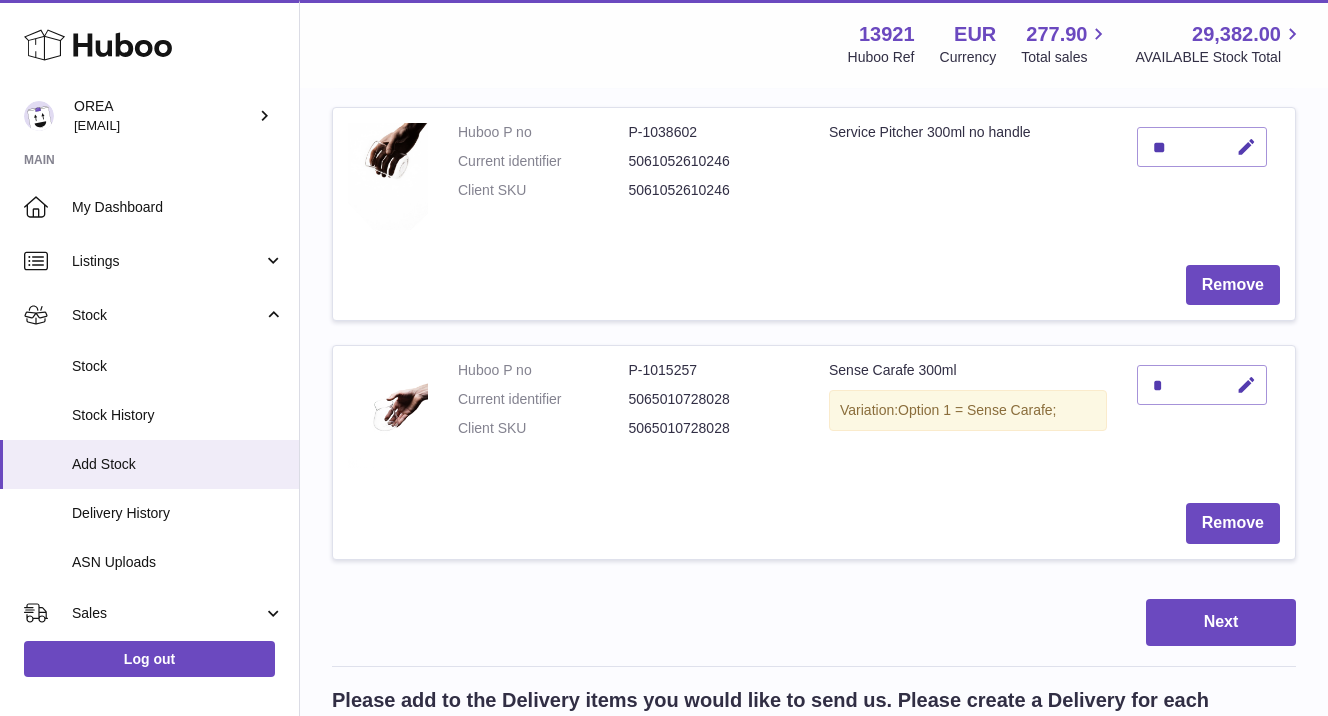 scroll, scrollTop: 1608, scrollLeft: 0, axis: vertical 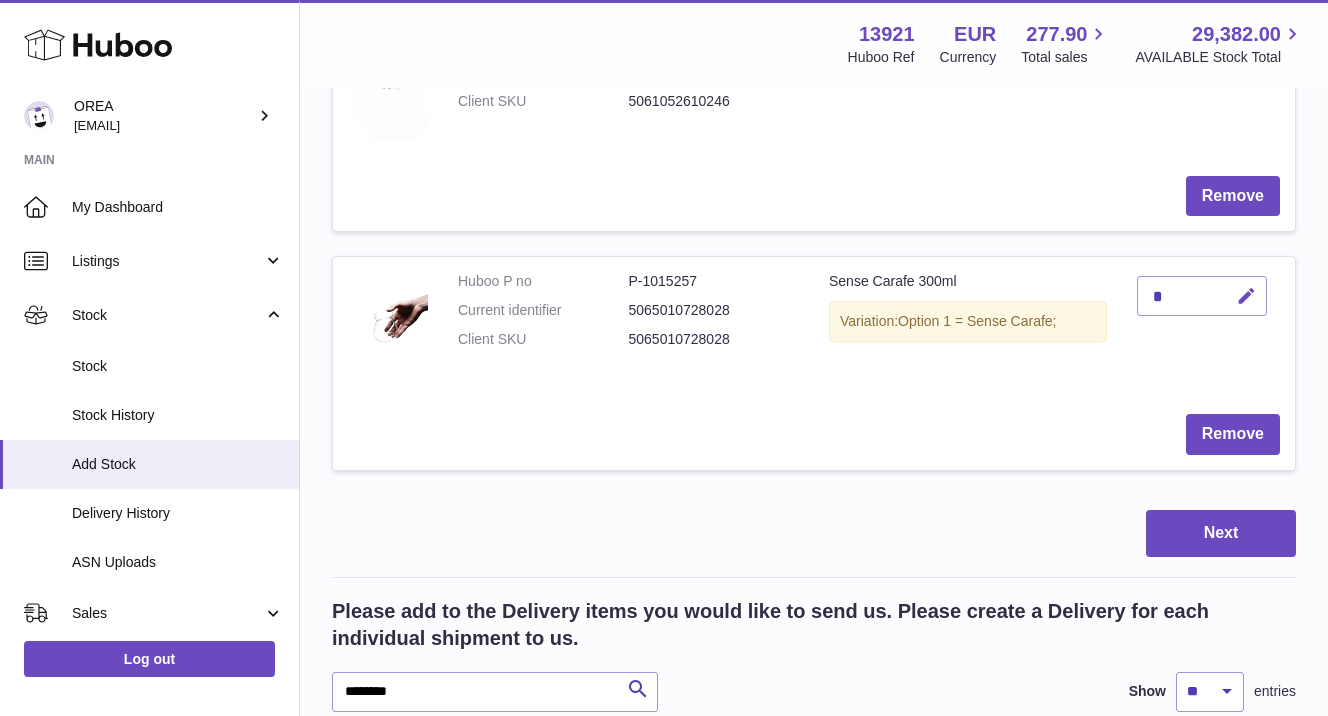 click at bounding box center (1243, 296) 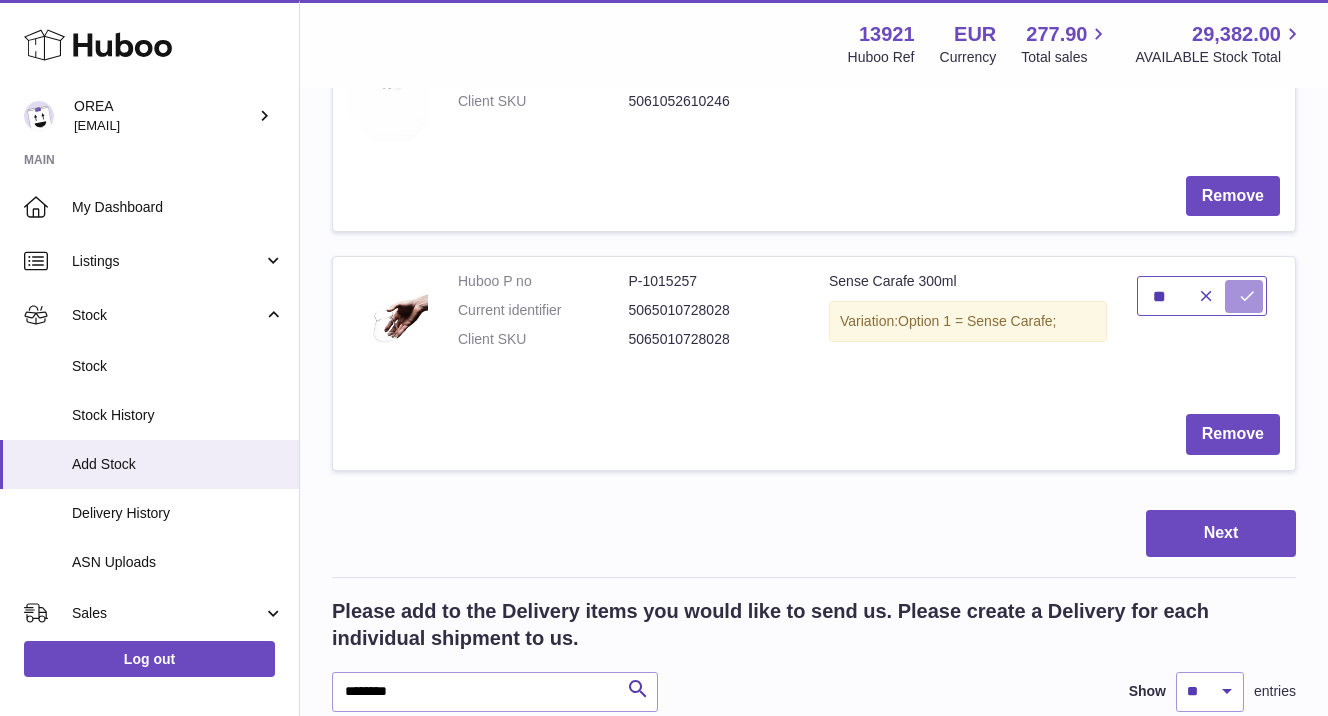 type on "**" 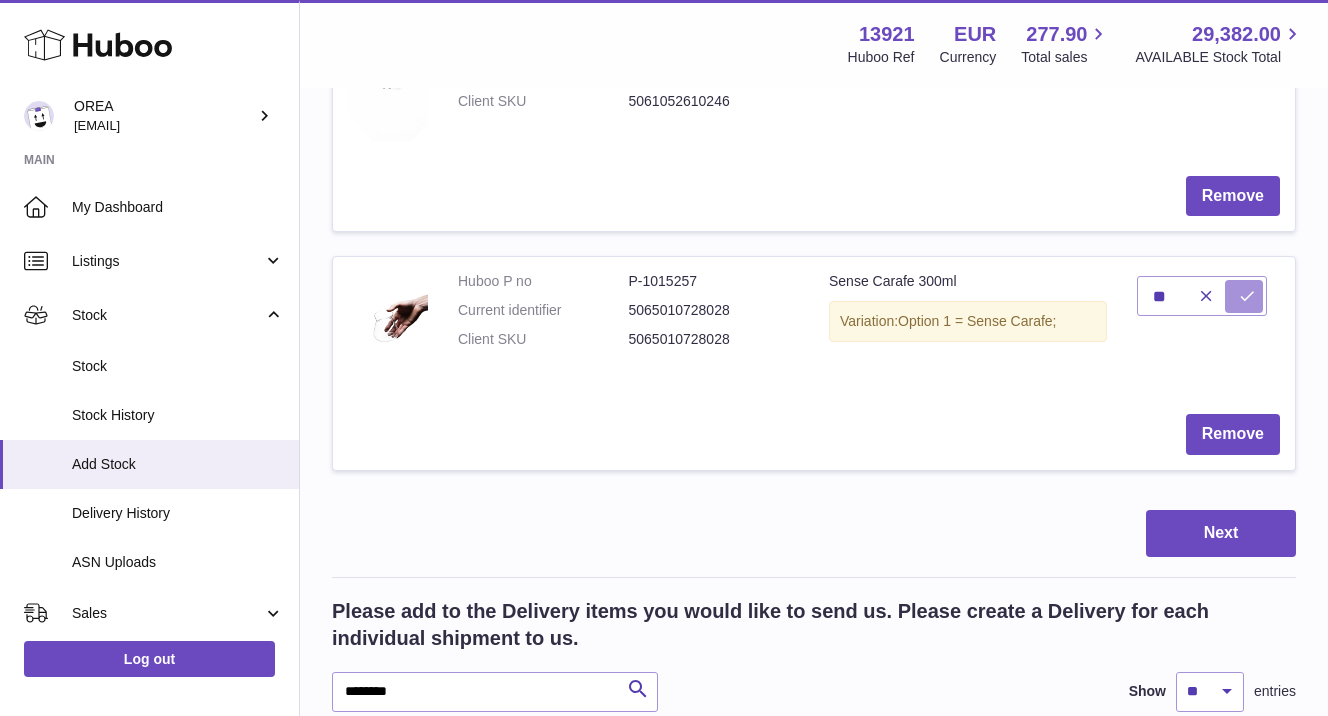 click at bounding box center (1247, 296) 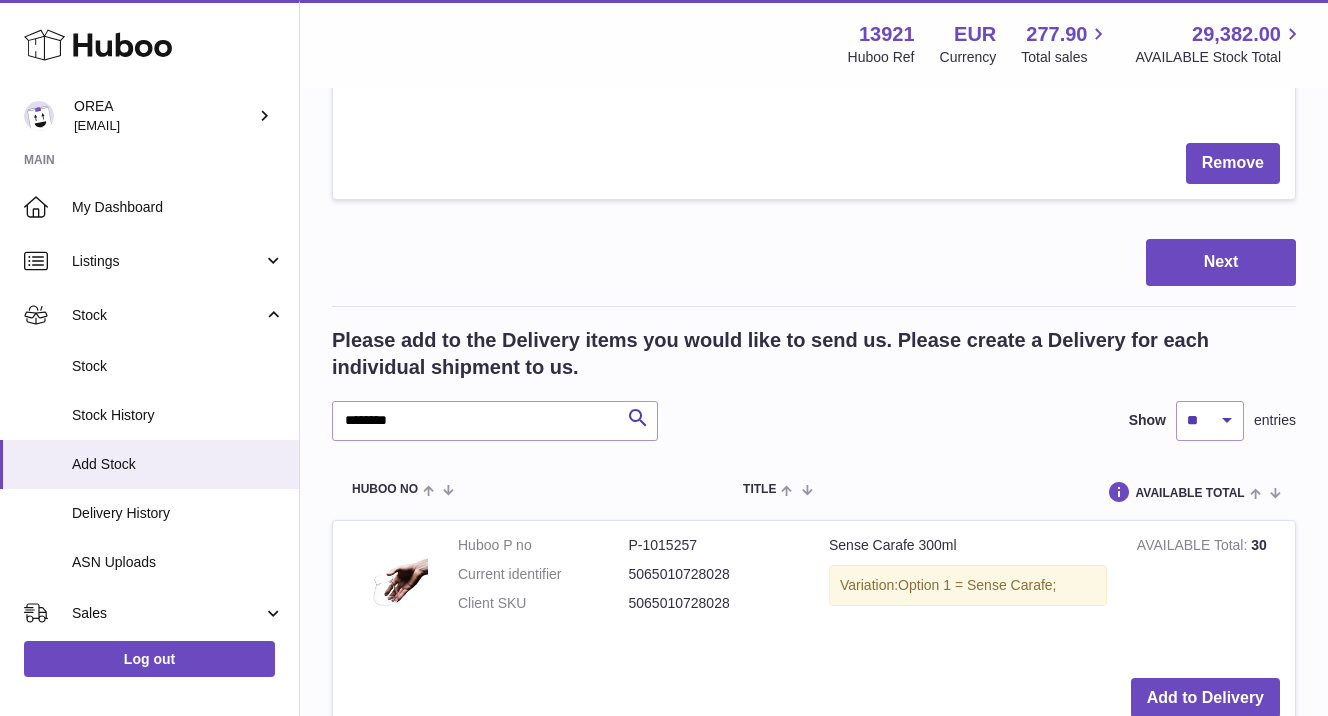 scroll, scrollTop: 1968, scrollLeft: 0, axis: vertical 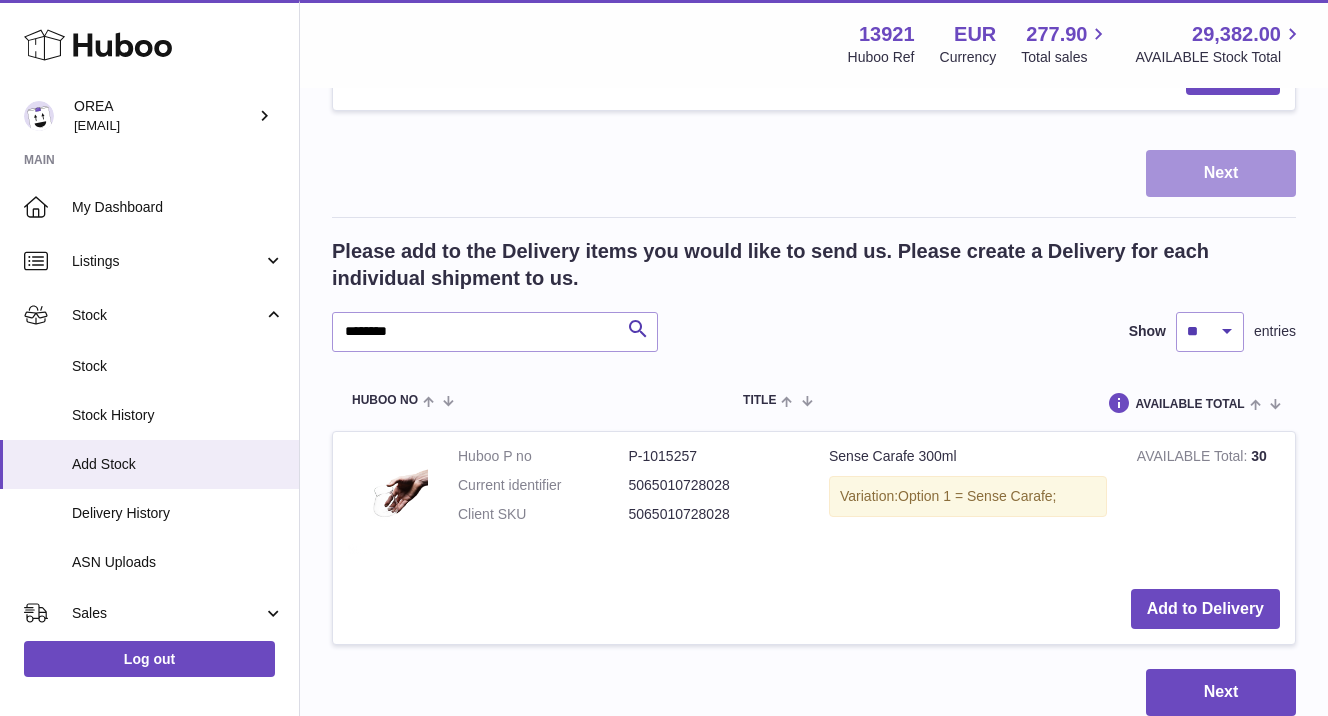 click on "Next" at bounding box center [1221, 173] 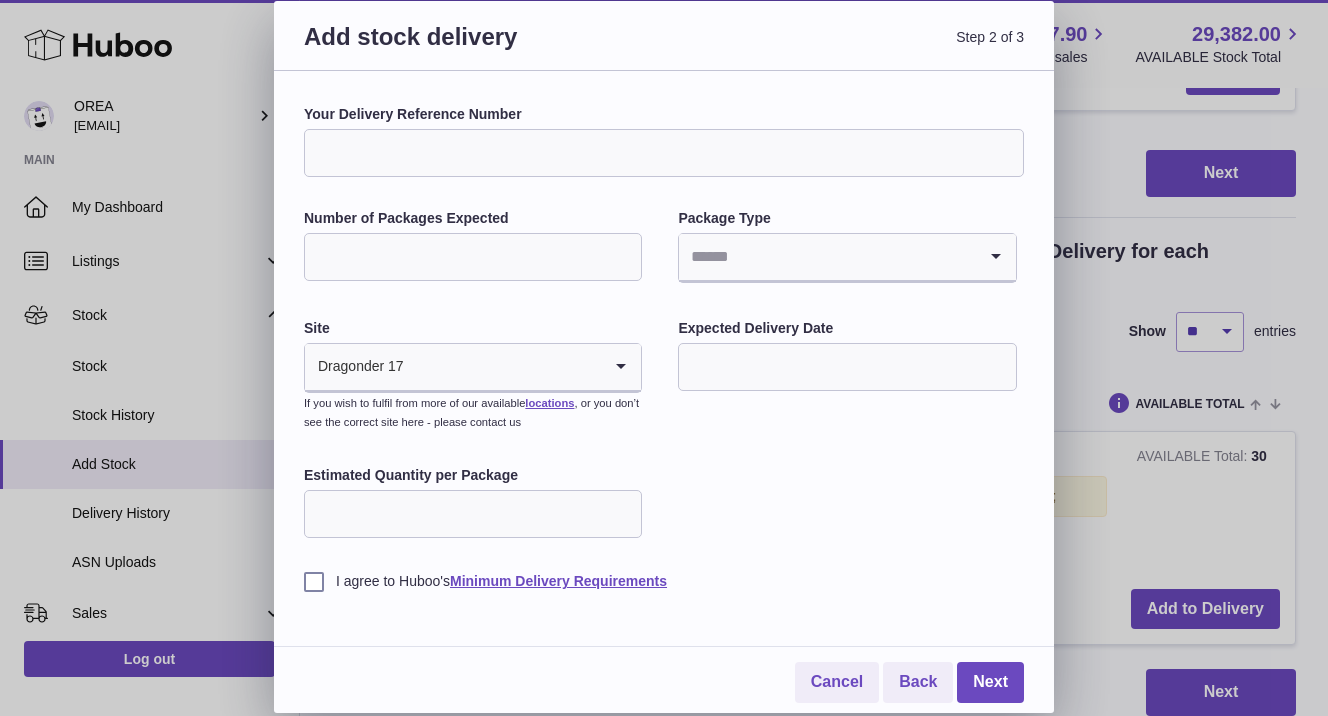 click on "Your Delivery Reference Number" at bounding box center (664, 153) 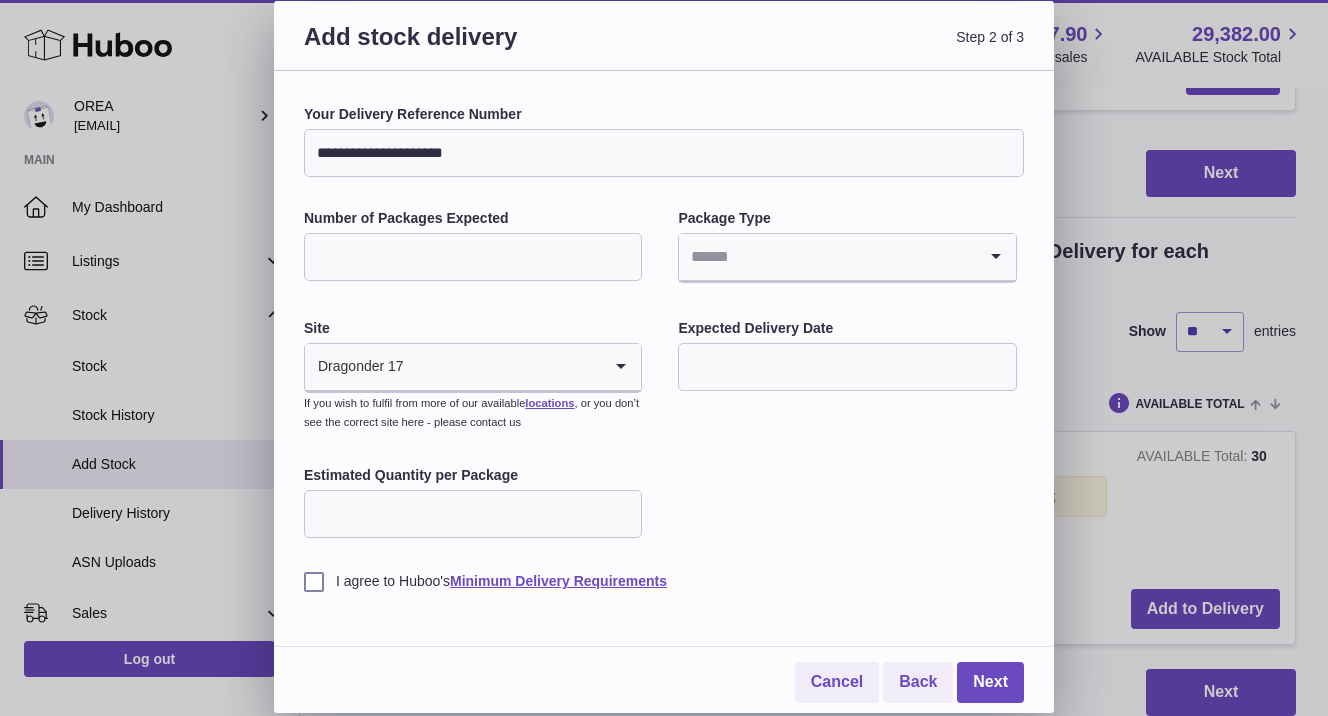type on "**********" 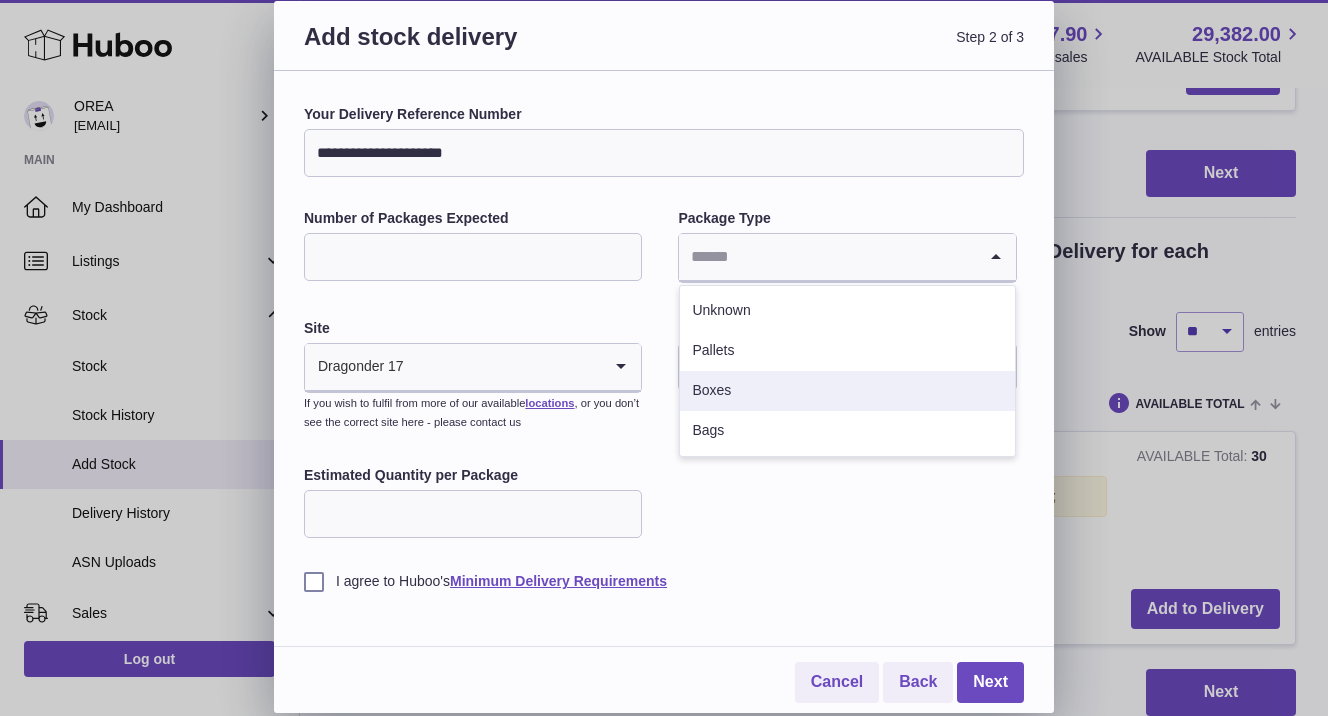 click on "Boxes" at bounding box center [847, 391] 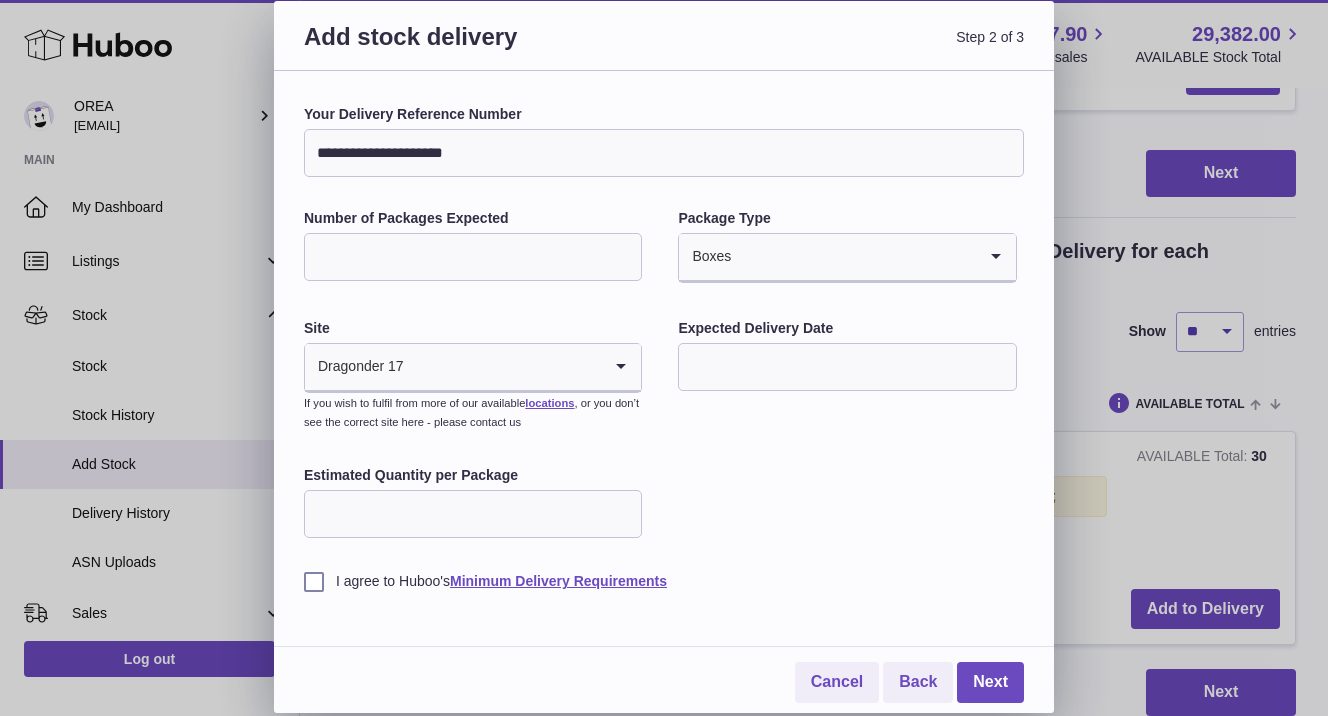 click at bounding box center (847, 367) 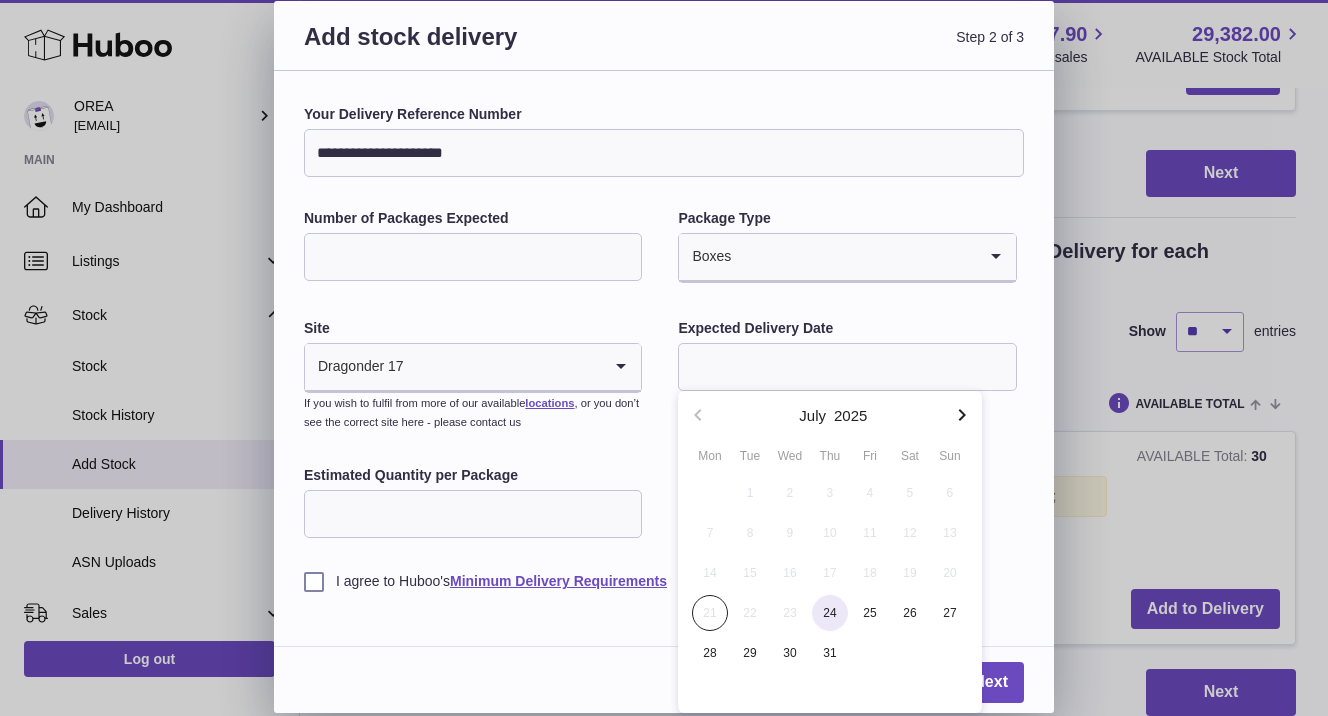 click on "24" at bounding box center [830, 613] 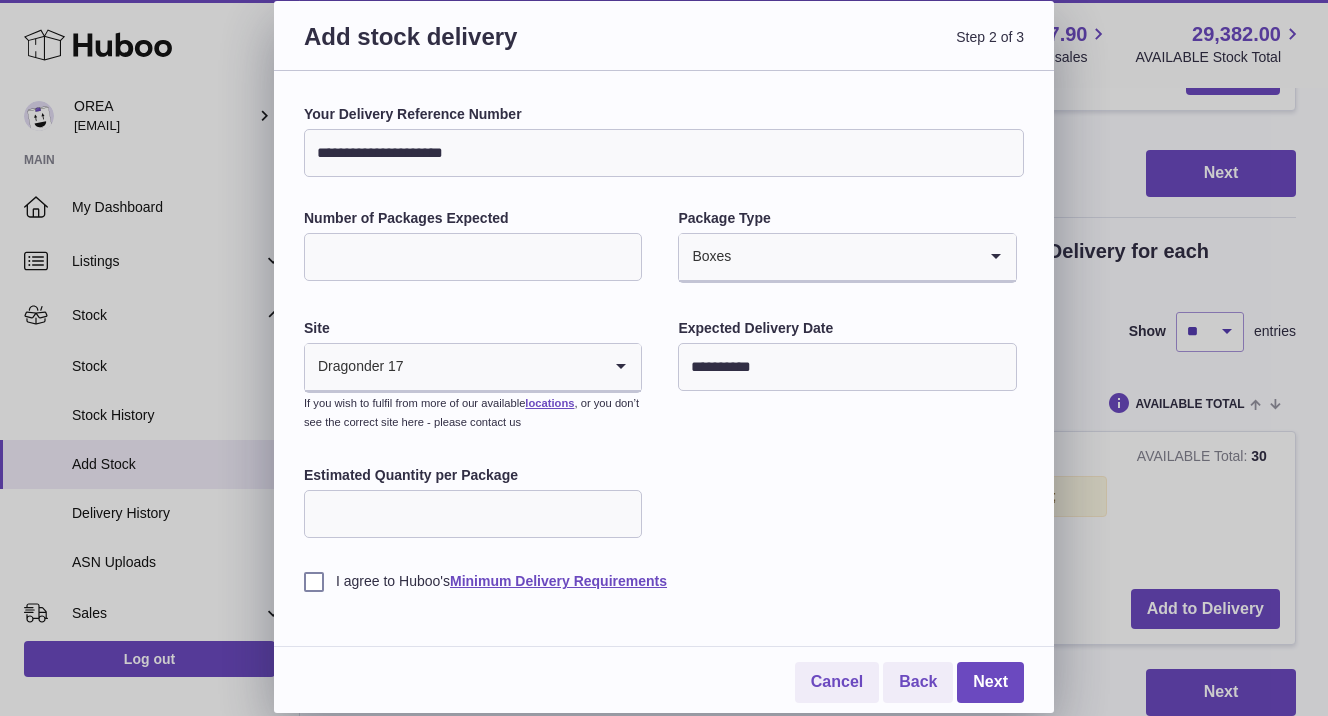 click on "Estimated Quantity per Package" at bounding box center (473, 514) 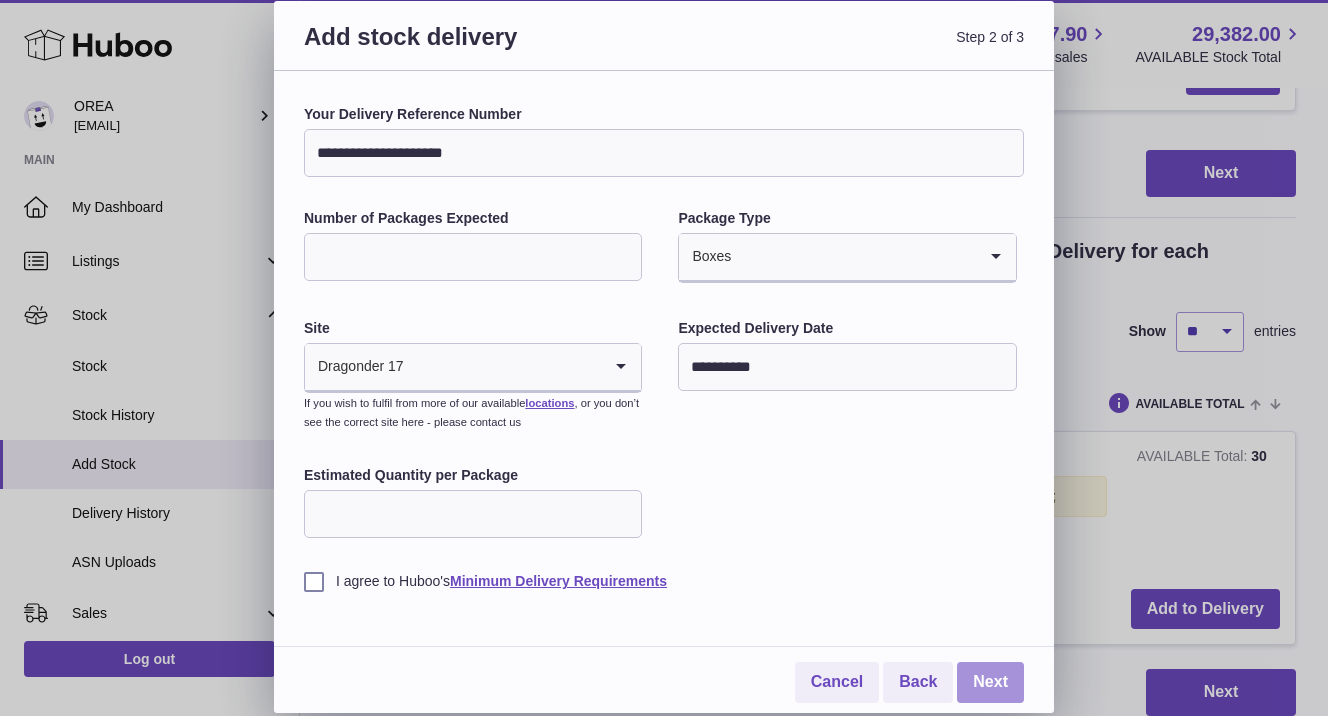 click on "Next" at bounding box center [990, 682] 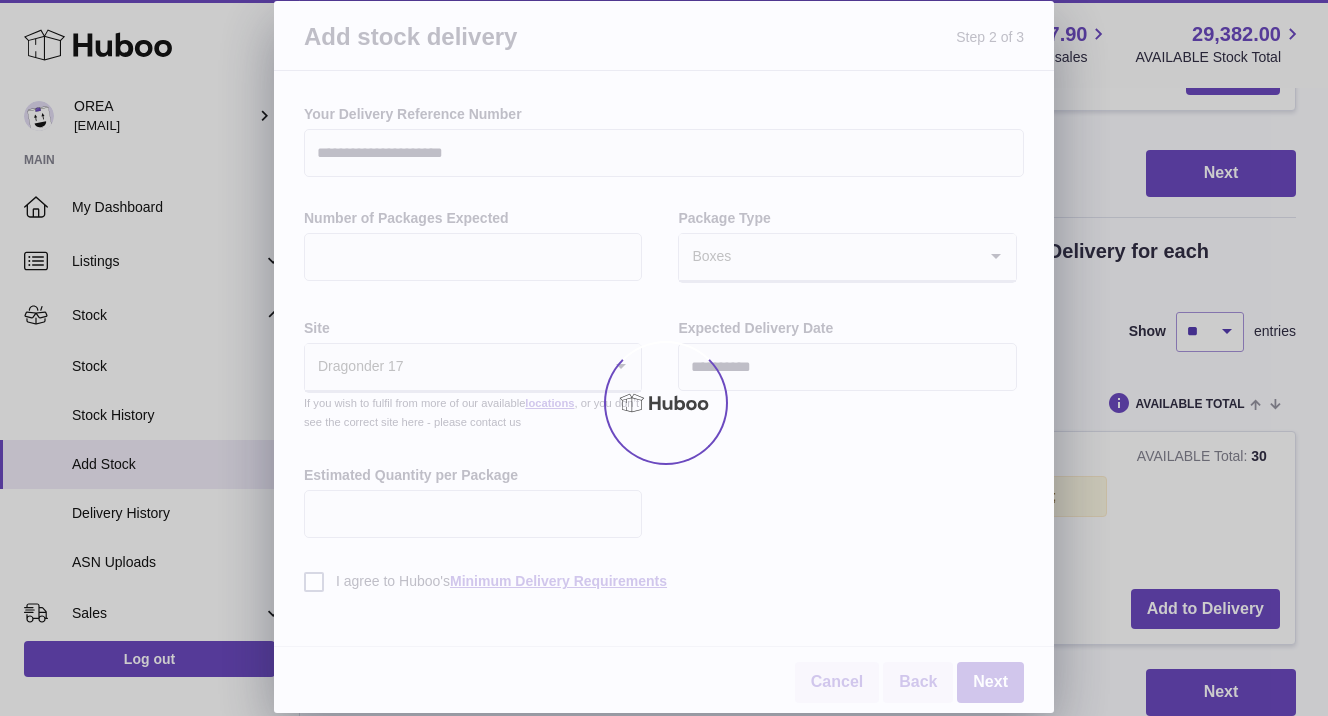 scroll, scrollTop: 424, scrollLeft: 0, axis: vertical 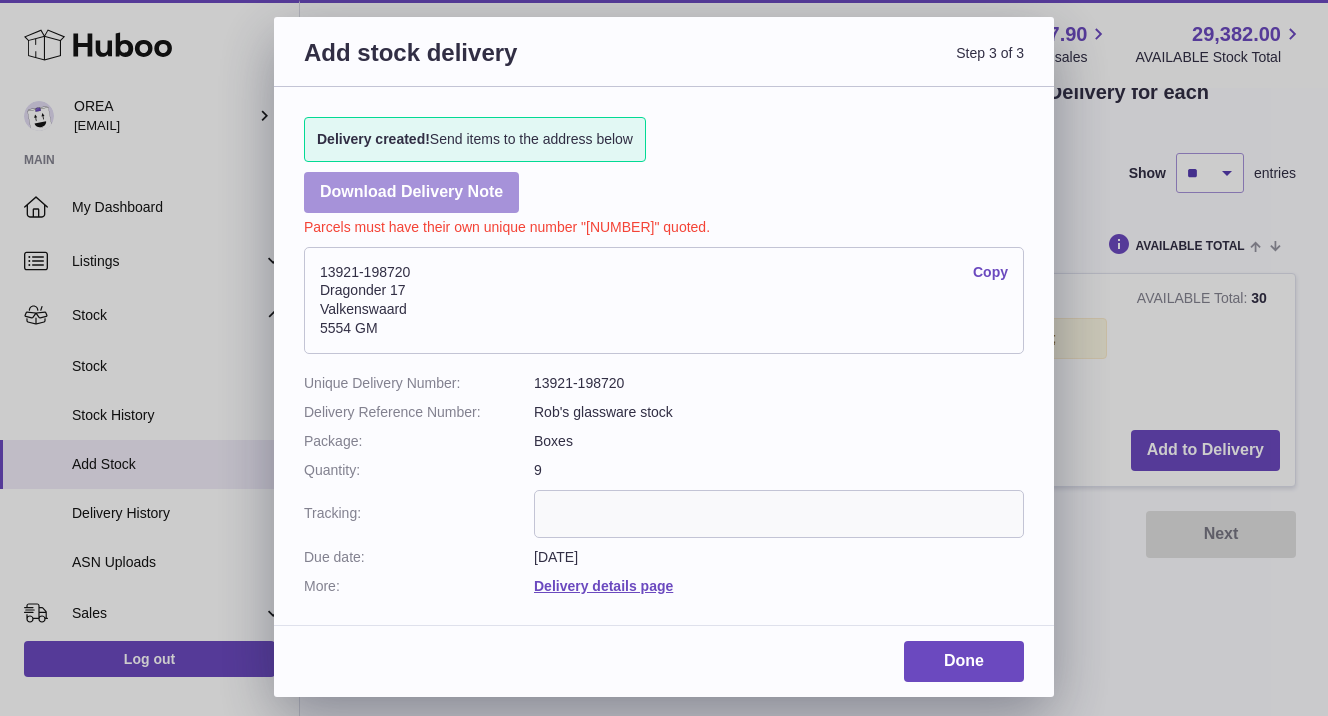 click on "Download Delivery Note" at bounding box center (411, 192) 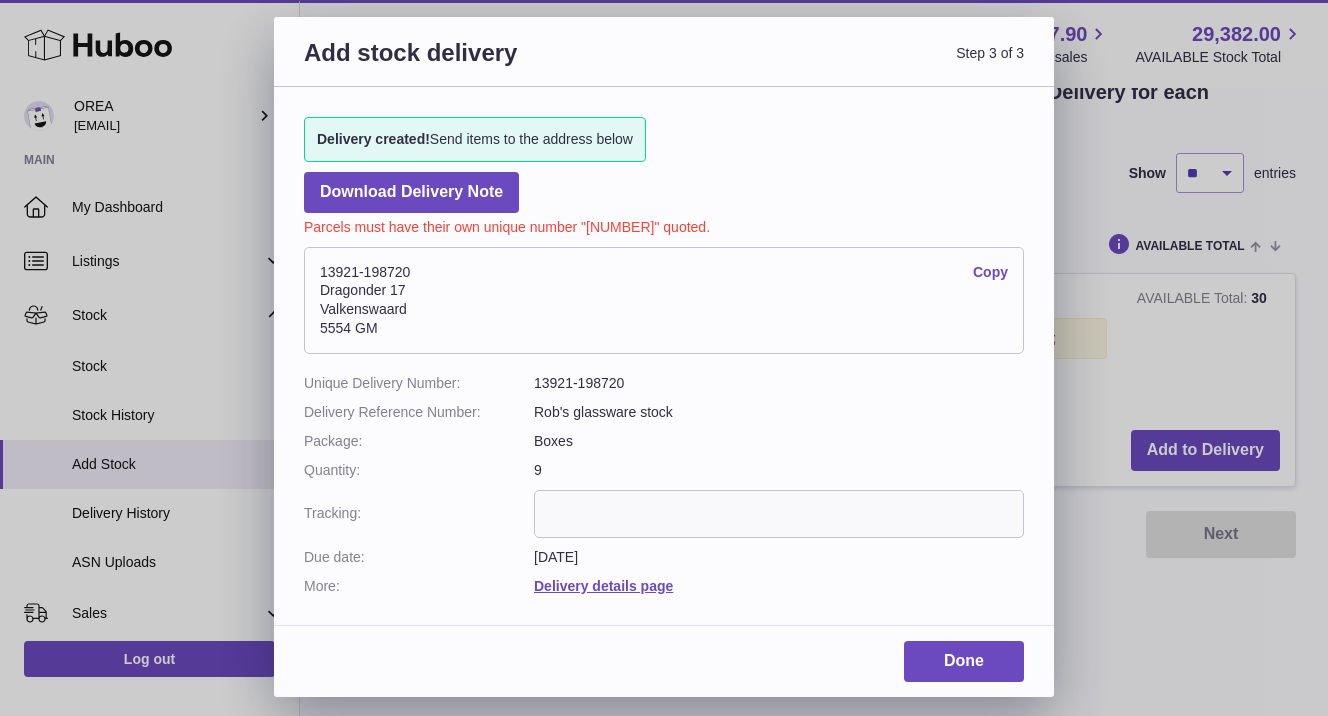 drag, startPoint x: 390, startPoint y: 332, endPoint x: 320, endPoint y: 272, distance: 92.19544 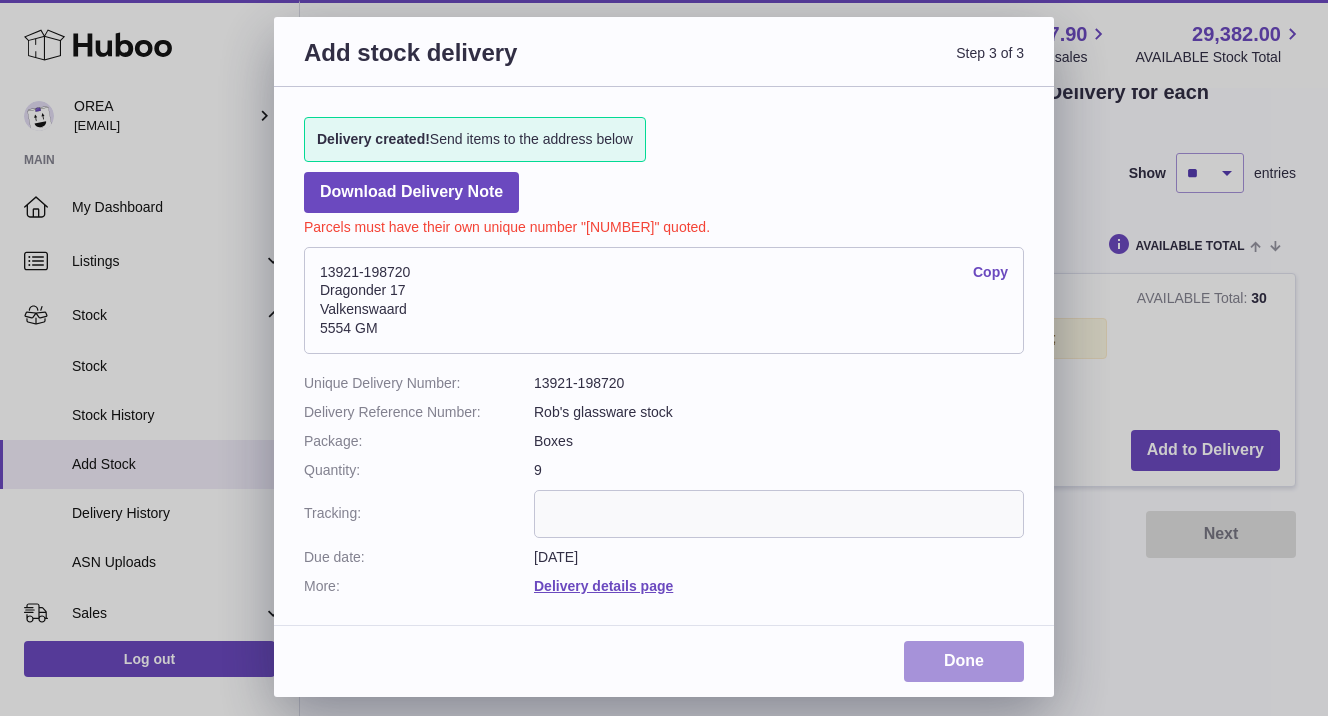 click on "Done" at bounding box center [964, 661] 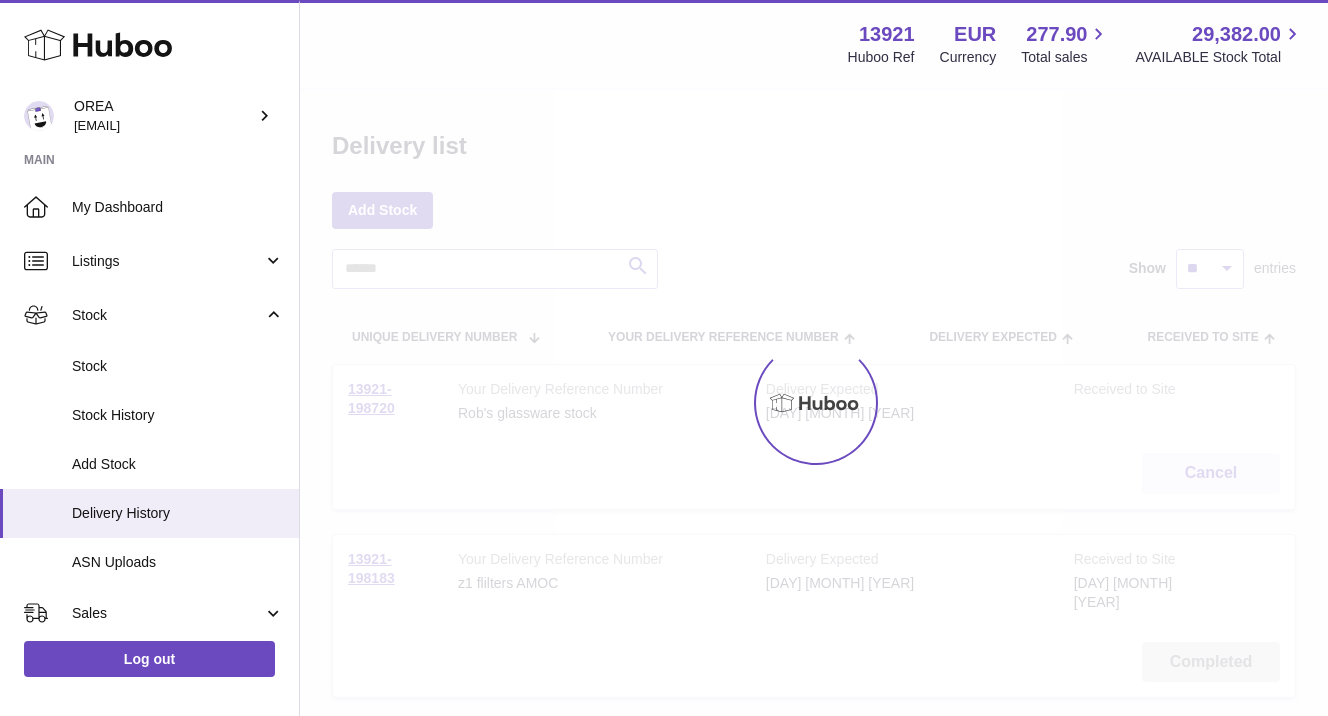 scroll, scrollTop: 0, scrollLeft: 0, axis: both 